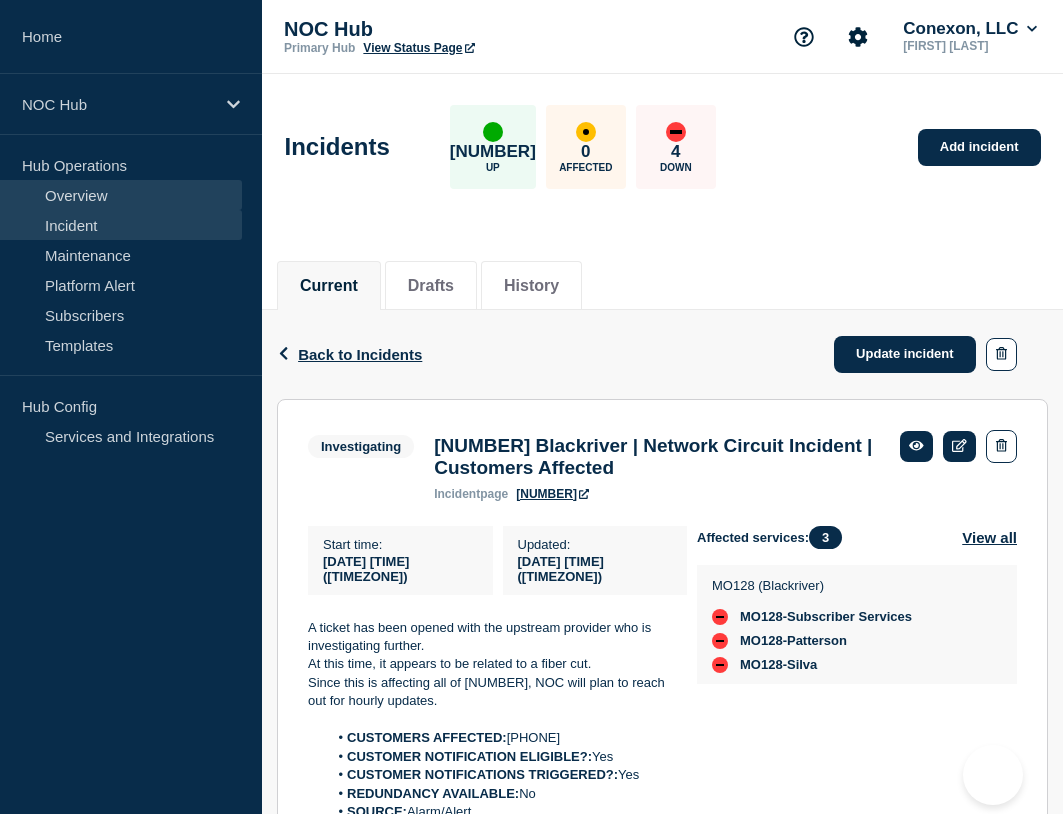 scroll, scrollTop: 200, scrollLeft: 0, axis: vertical 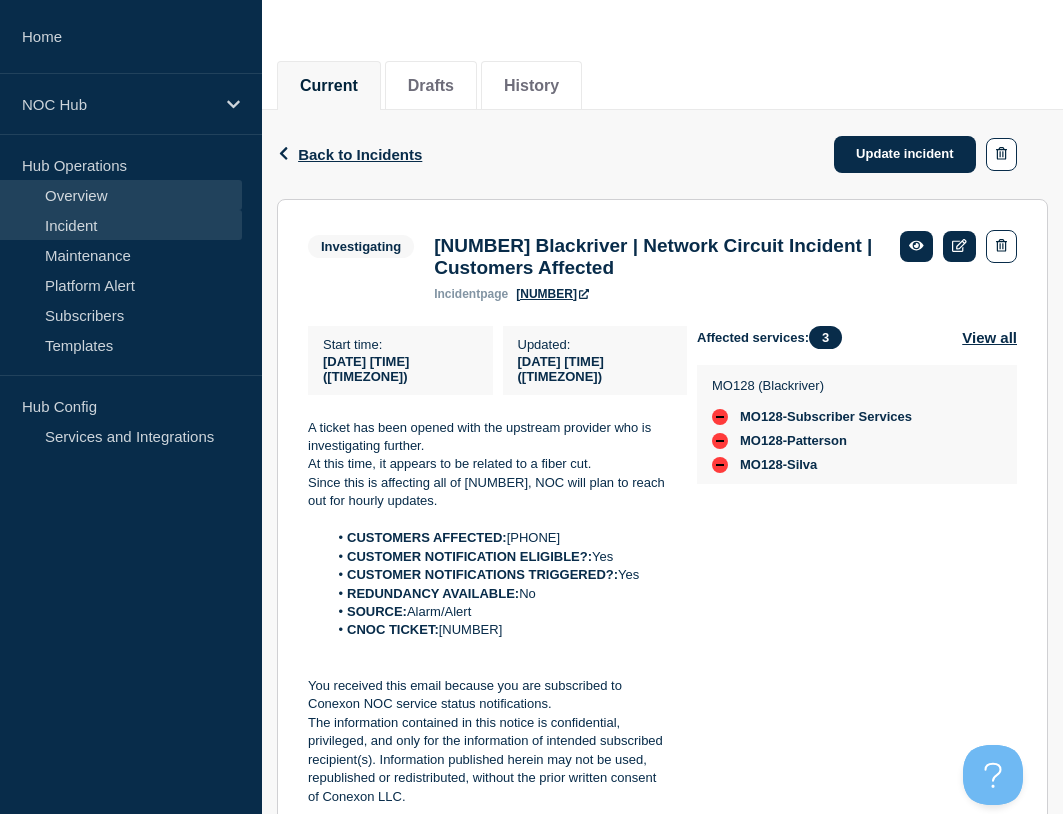click on "Overview" at bounding box center (121, 195) 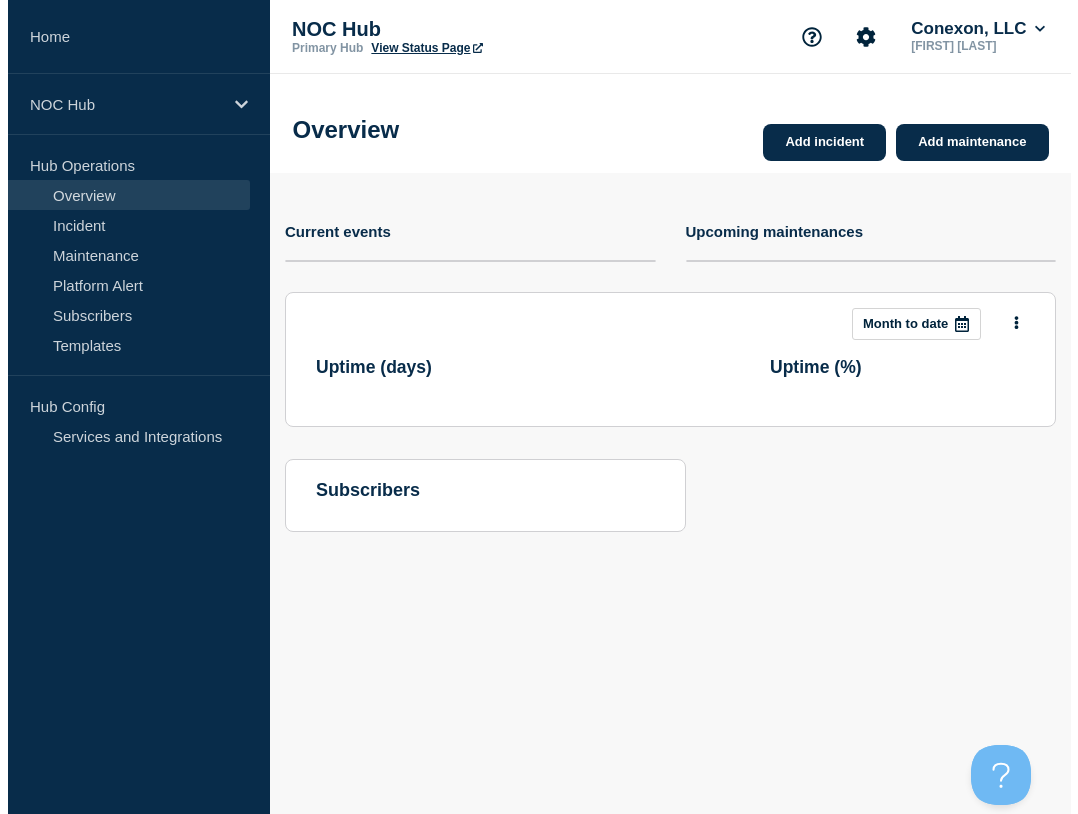 scroll, scrollTop: 0, scrollLeft: 0, axis: both 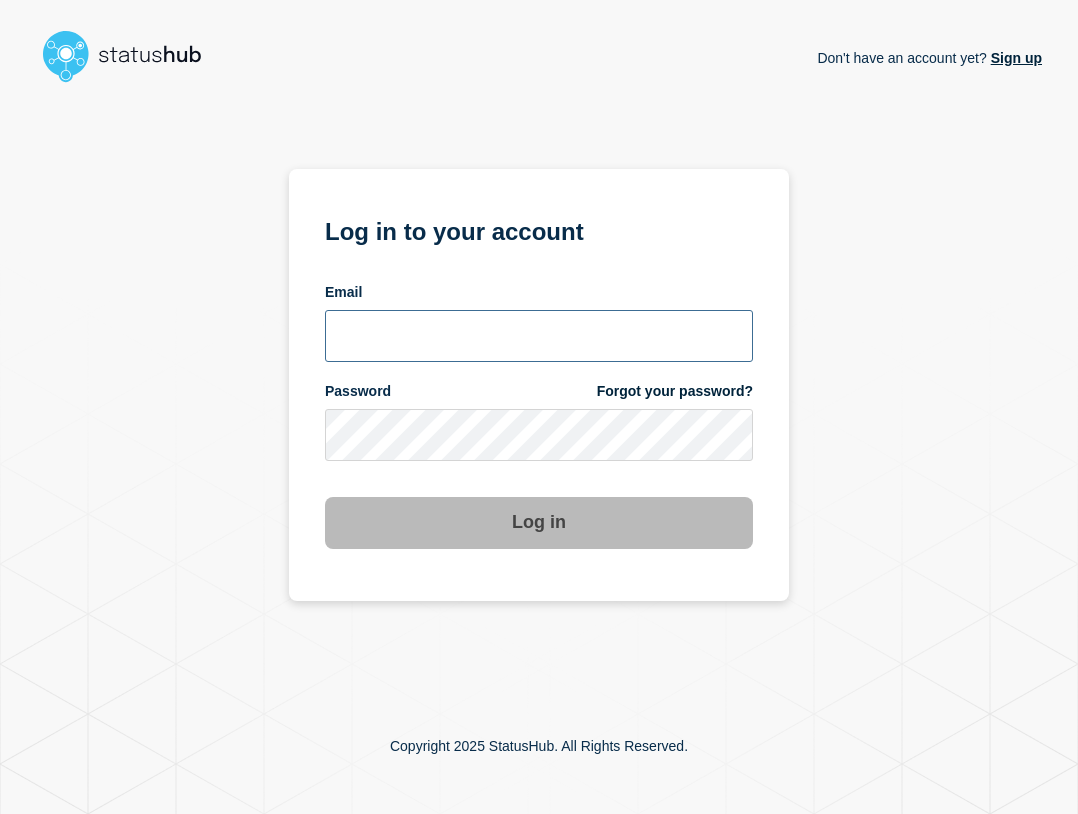 type on "ben.velasco@conexon.us" 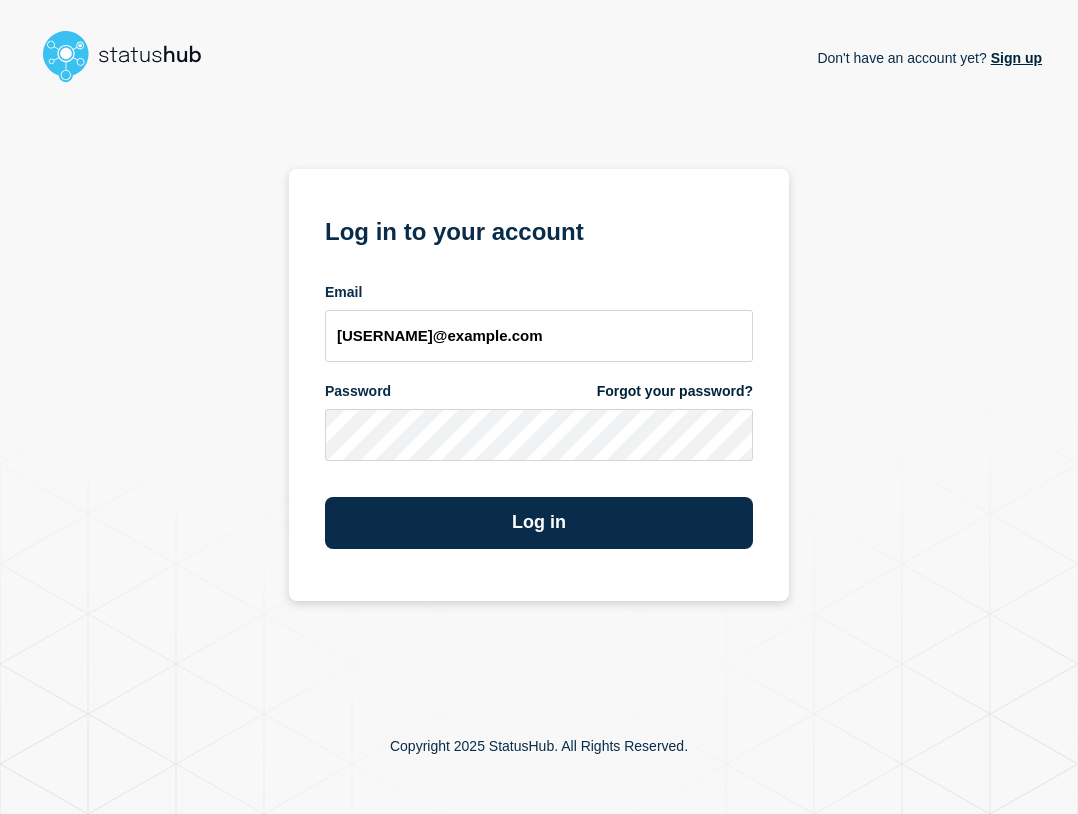 scroll, scrollTop: 0, scrollLeft: 0, axis: both 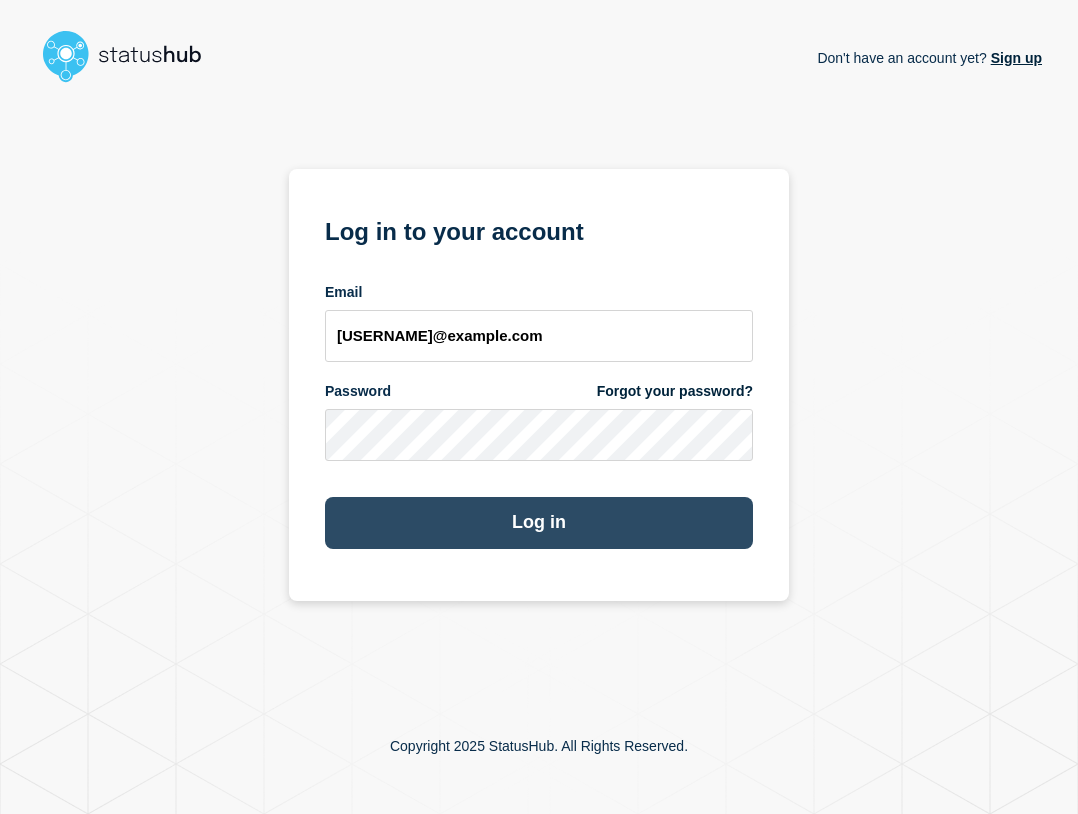 click on "Log in" at bounding box center (539, 523) 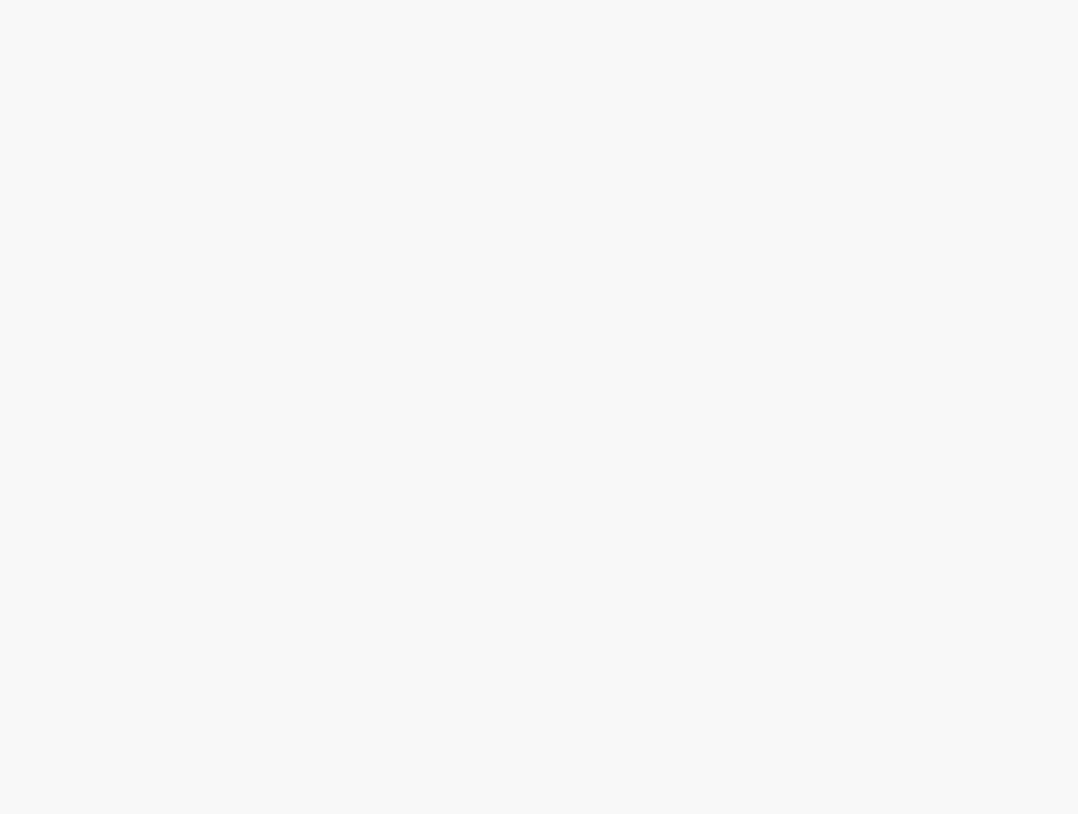 scroll, scrollTop: 0, scrollLeft: 0, axis: both 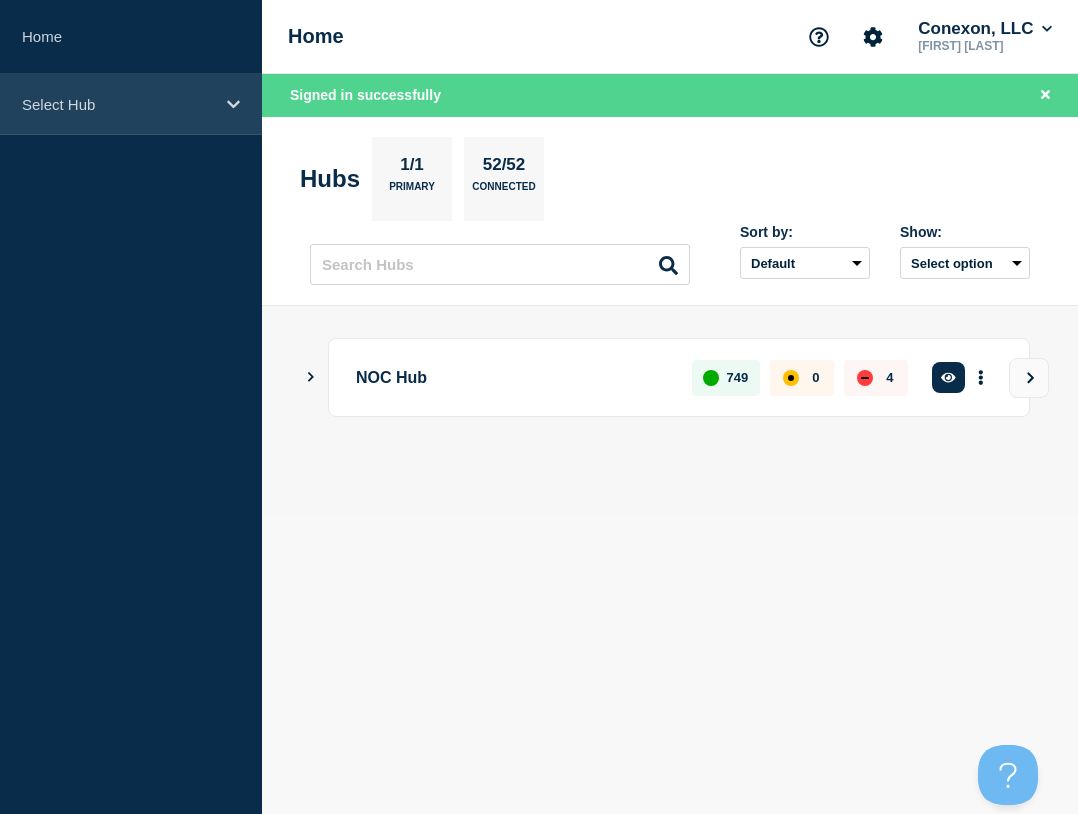 click on "Select Hub" at bounding box center [118, 104] 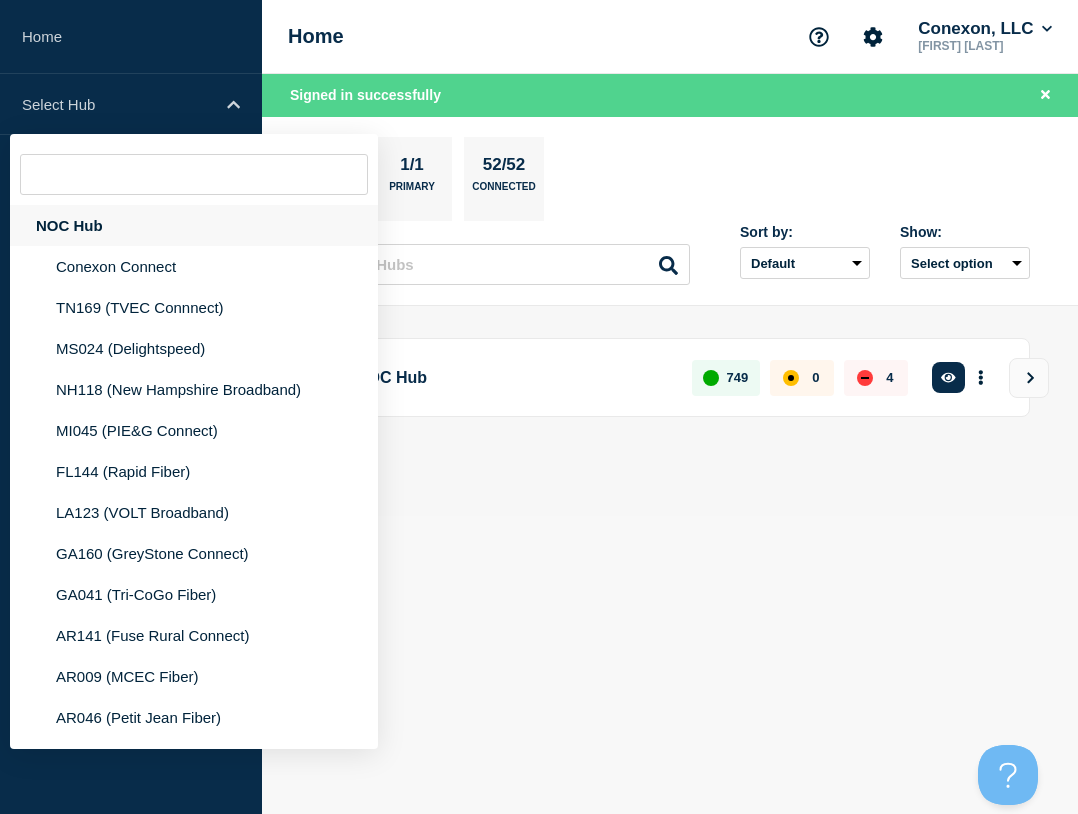 click on "NOC Hub" at bounding box center (194, 225) 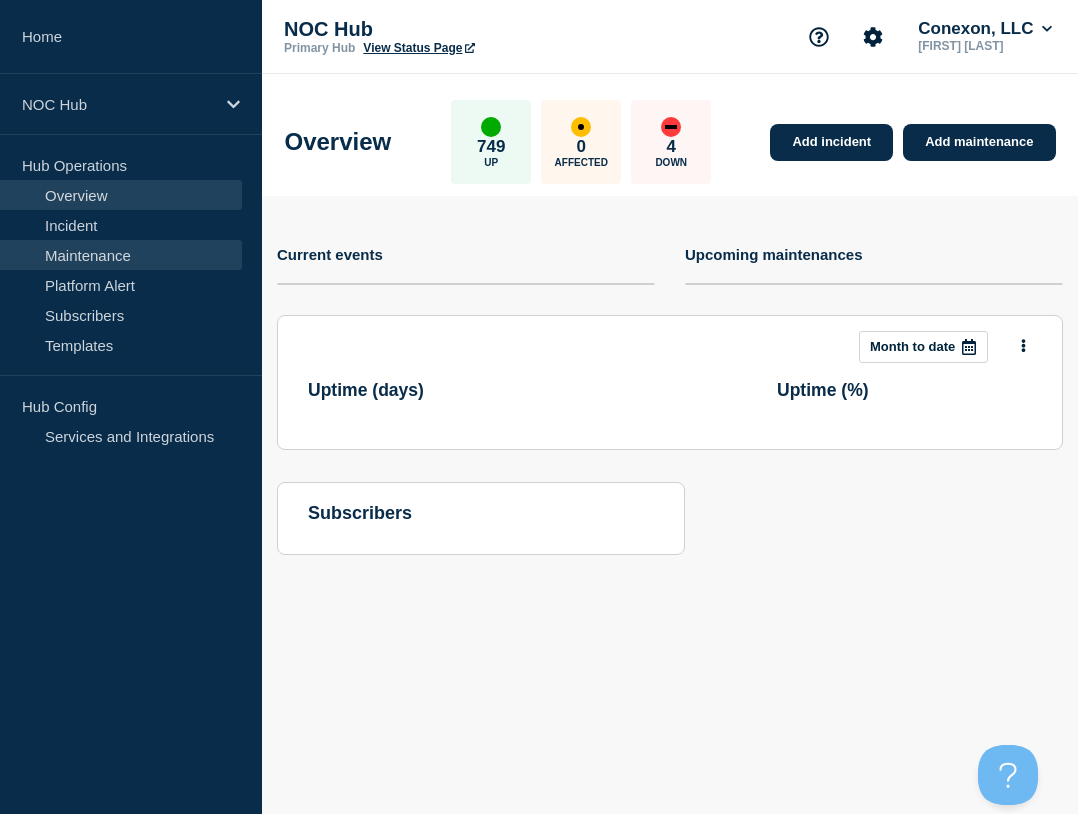 click on "Maintenance" at bounding box center [121, 255] 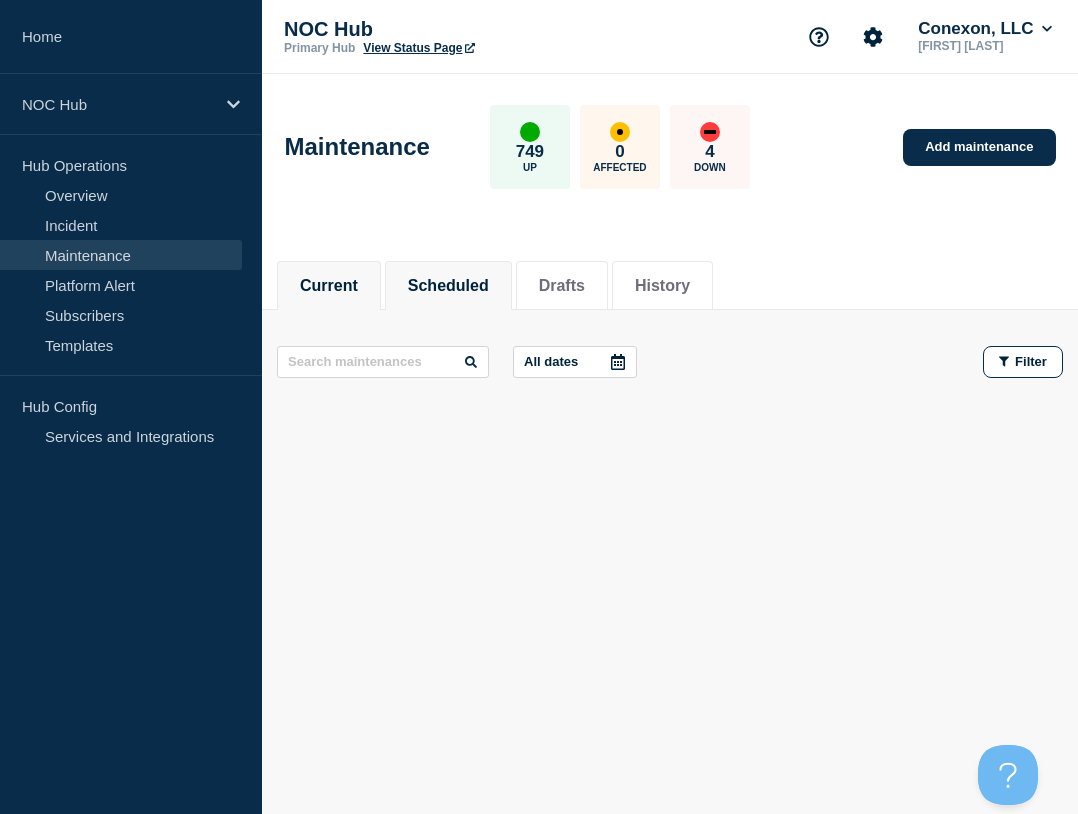 click on "Scheduled" at bounding box center (448, 286) 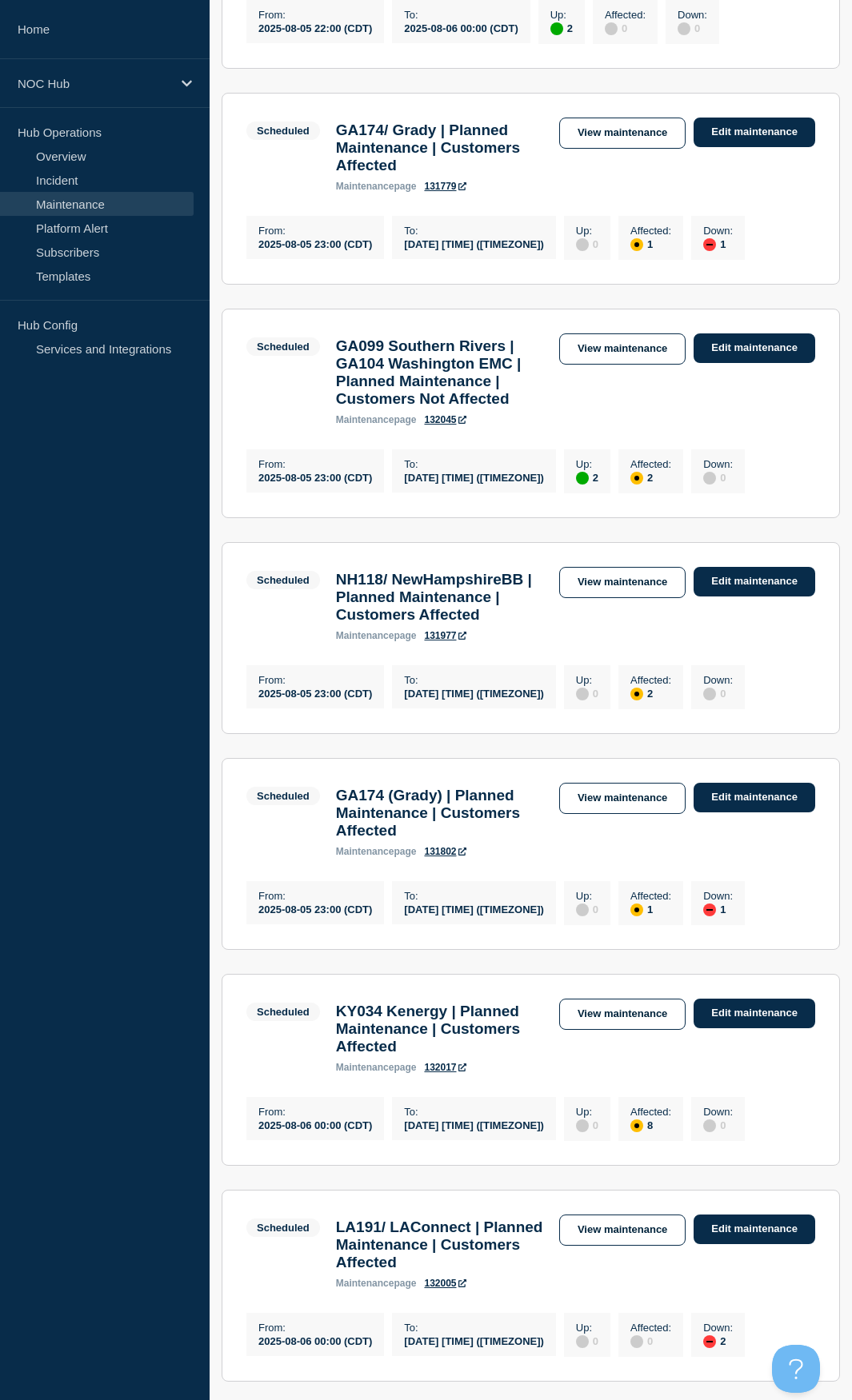 scroll, scrollTop: 720, scrollLeft: 0, axis: vertical 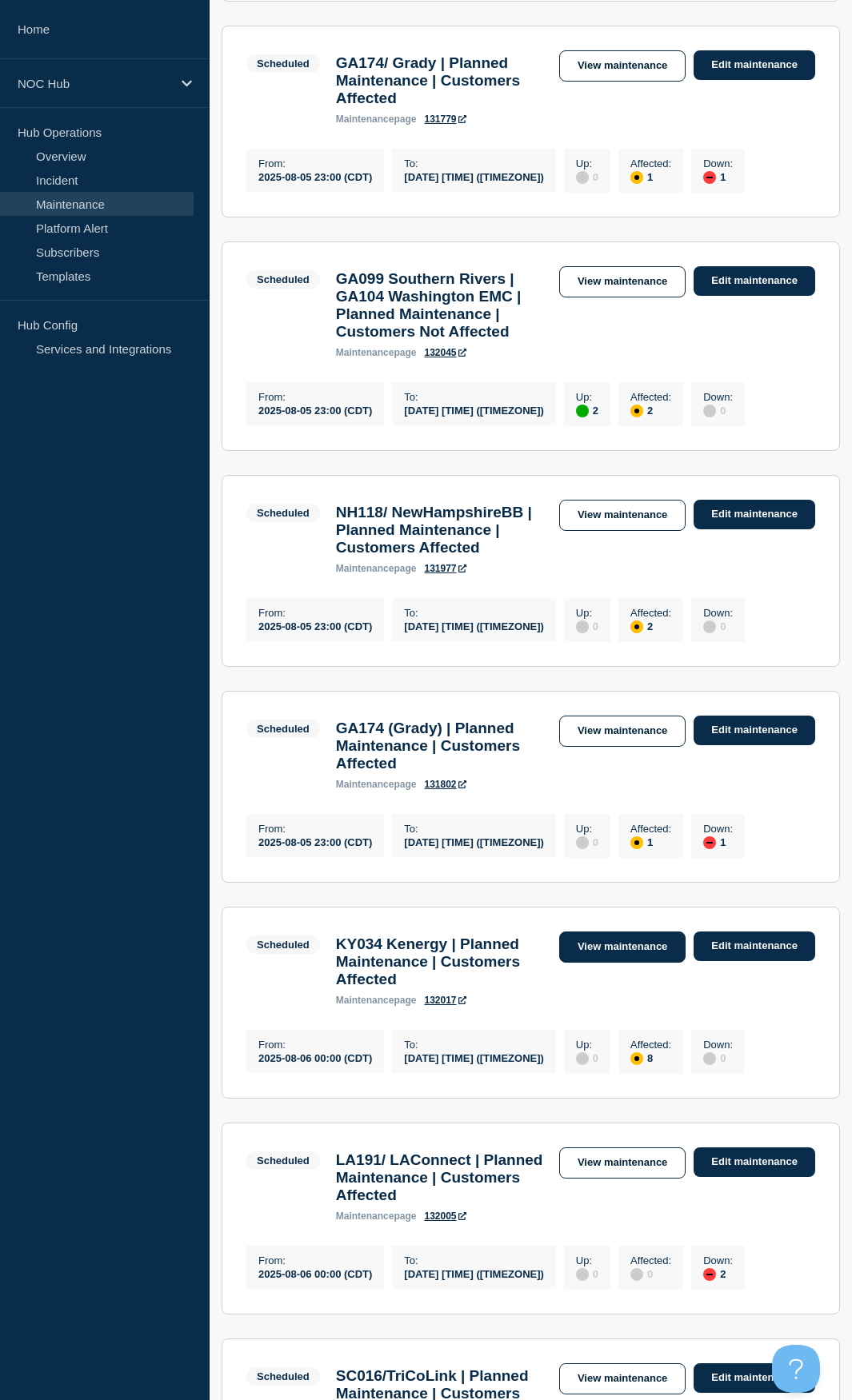 click on "View maintenance" at bounding box center (622, 947) 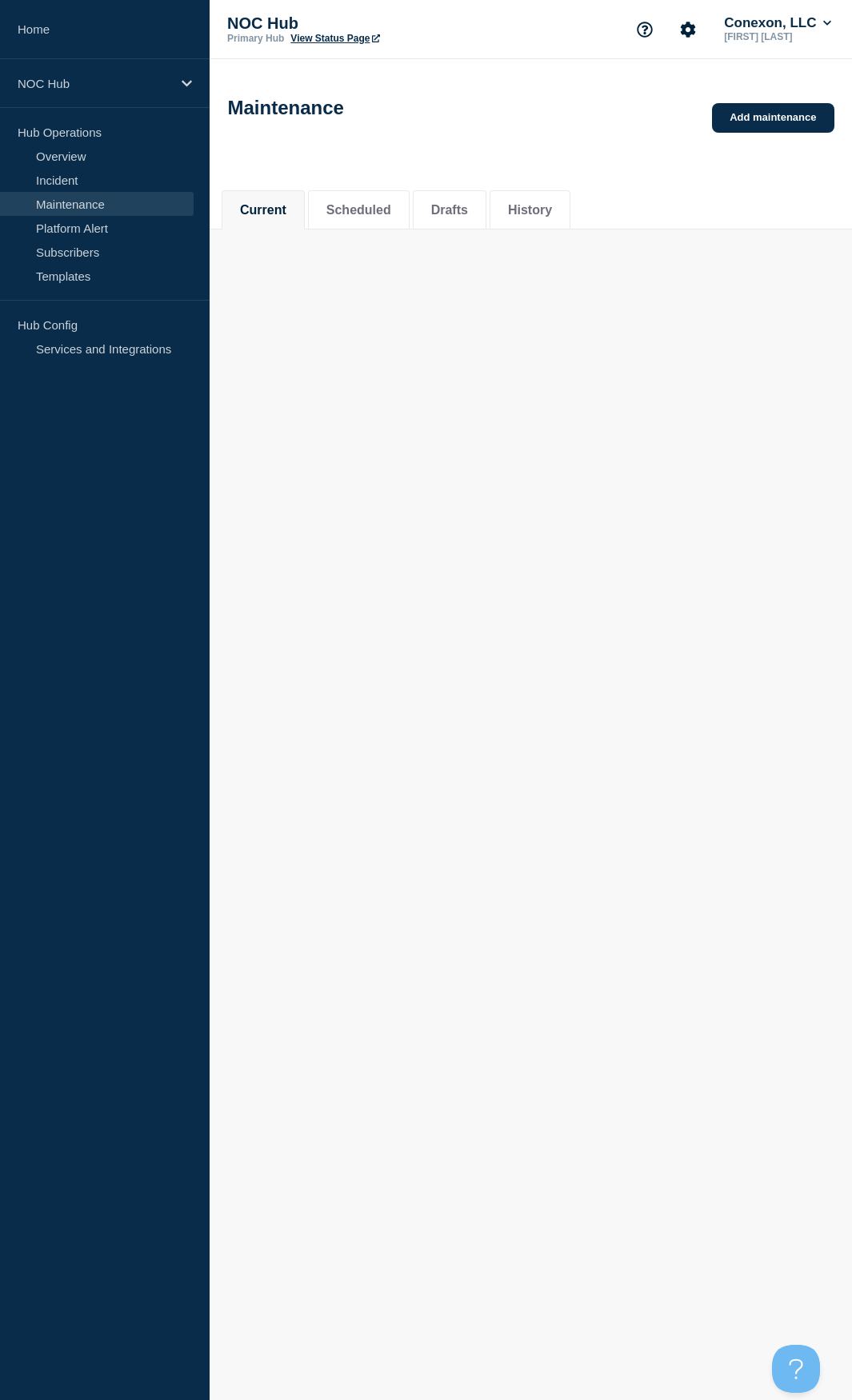 scroll, scrollTop: 0, scrollLeft: 0, axis: both 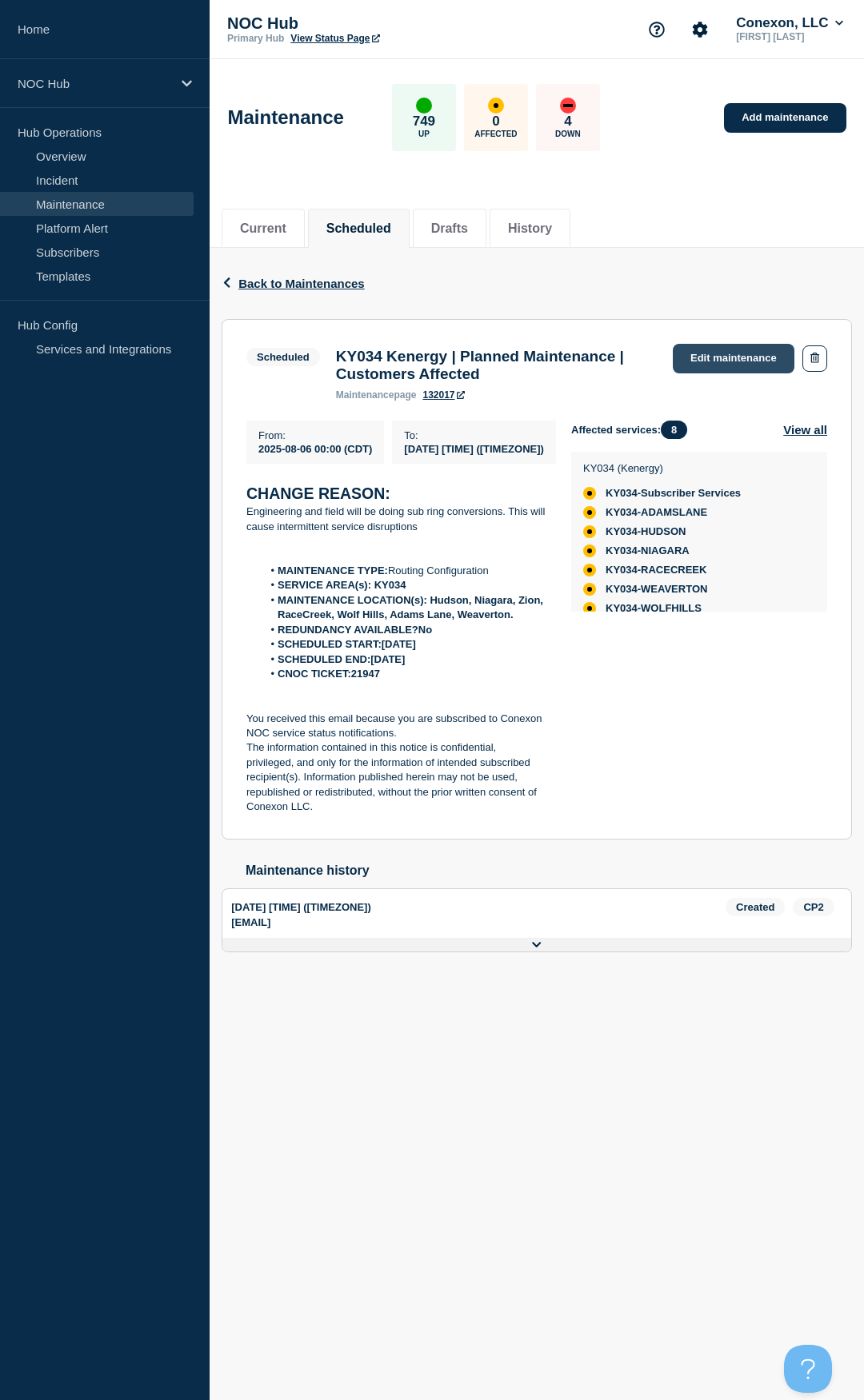 click on "Edit maintenance" 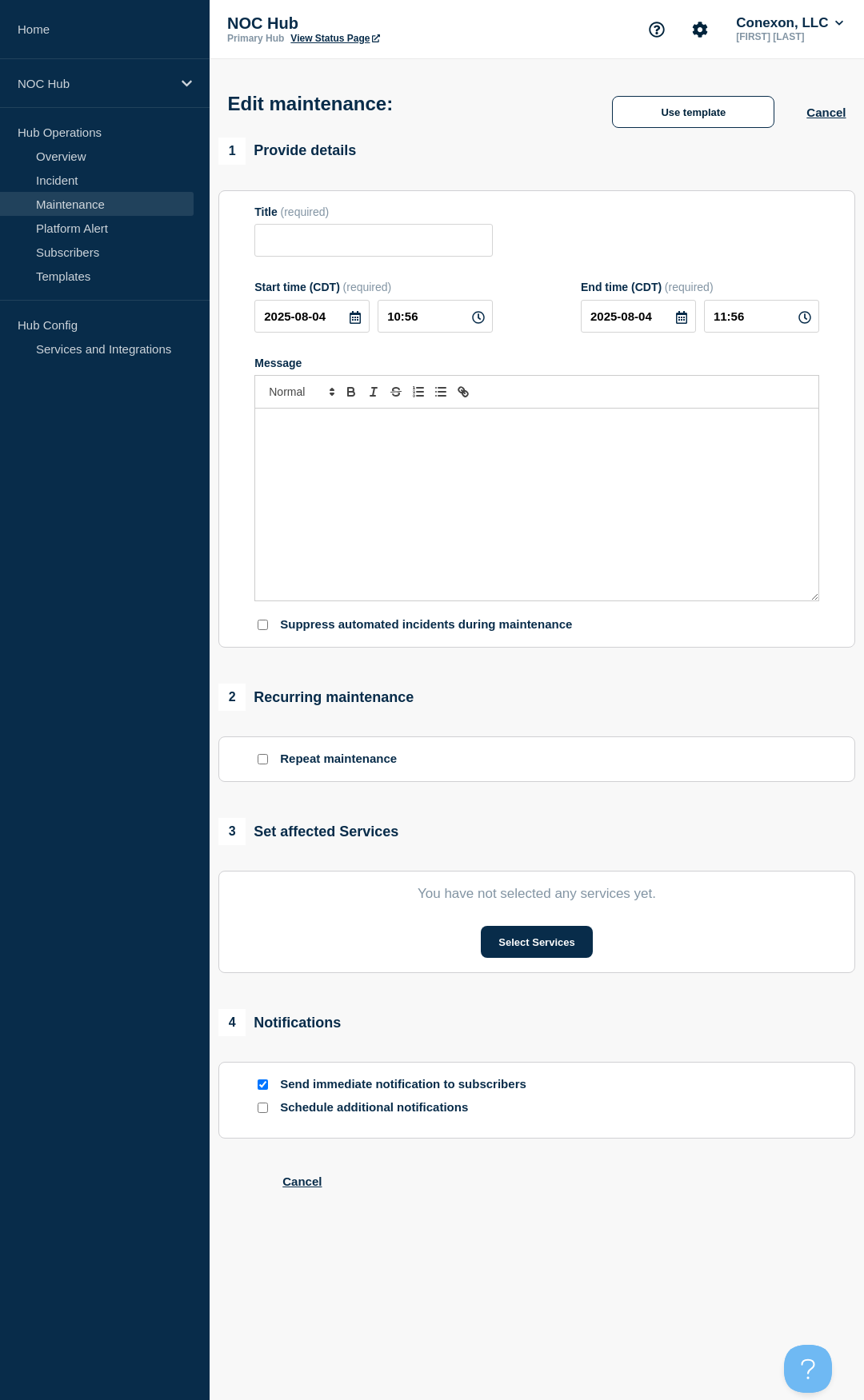 type on "KY034 Kenergy | Planned Maintenance | Customers Affected" 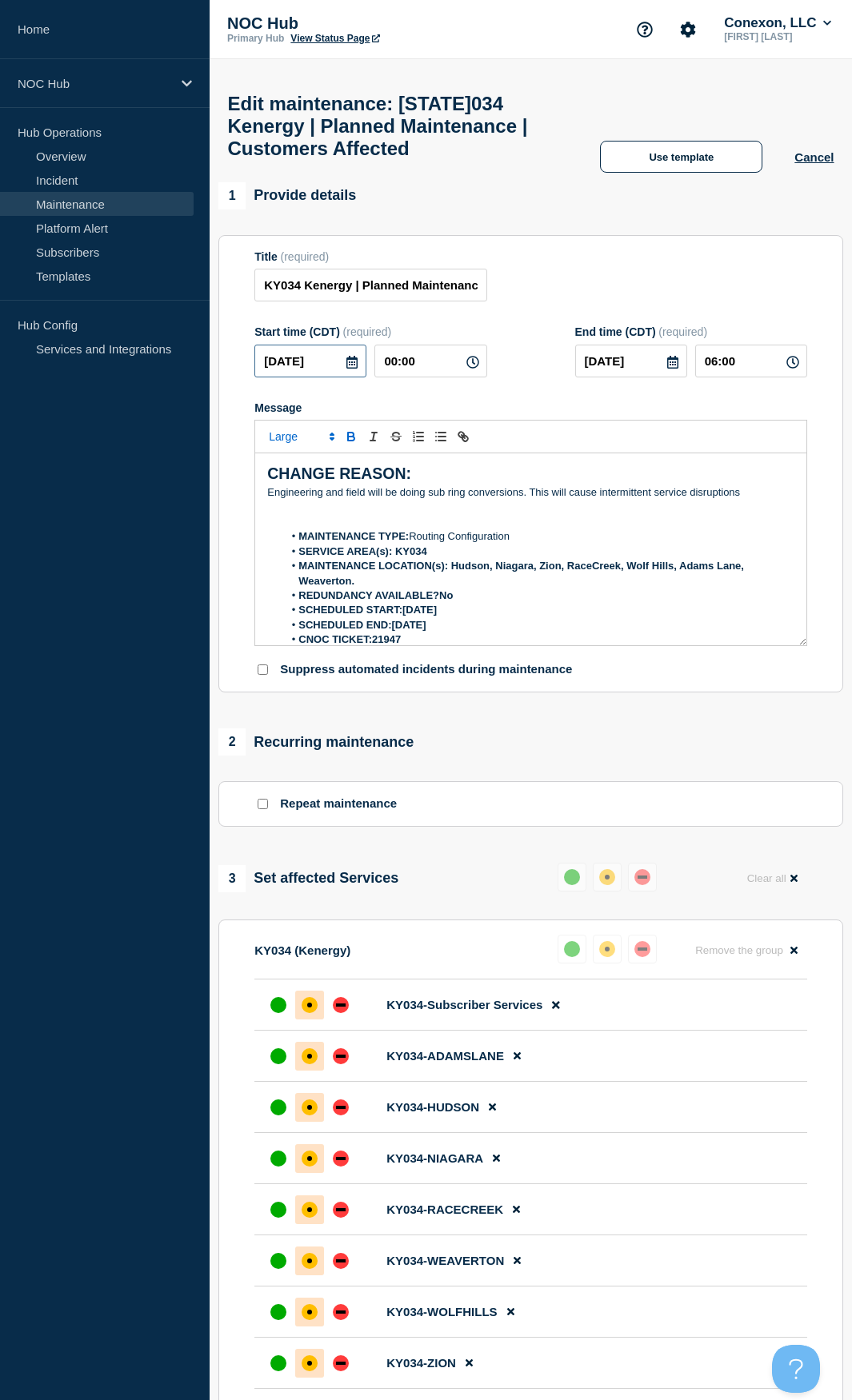 click on "[DATE]" at bounding box center [310, 361] 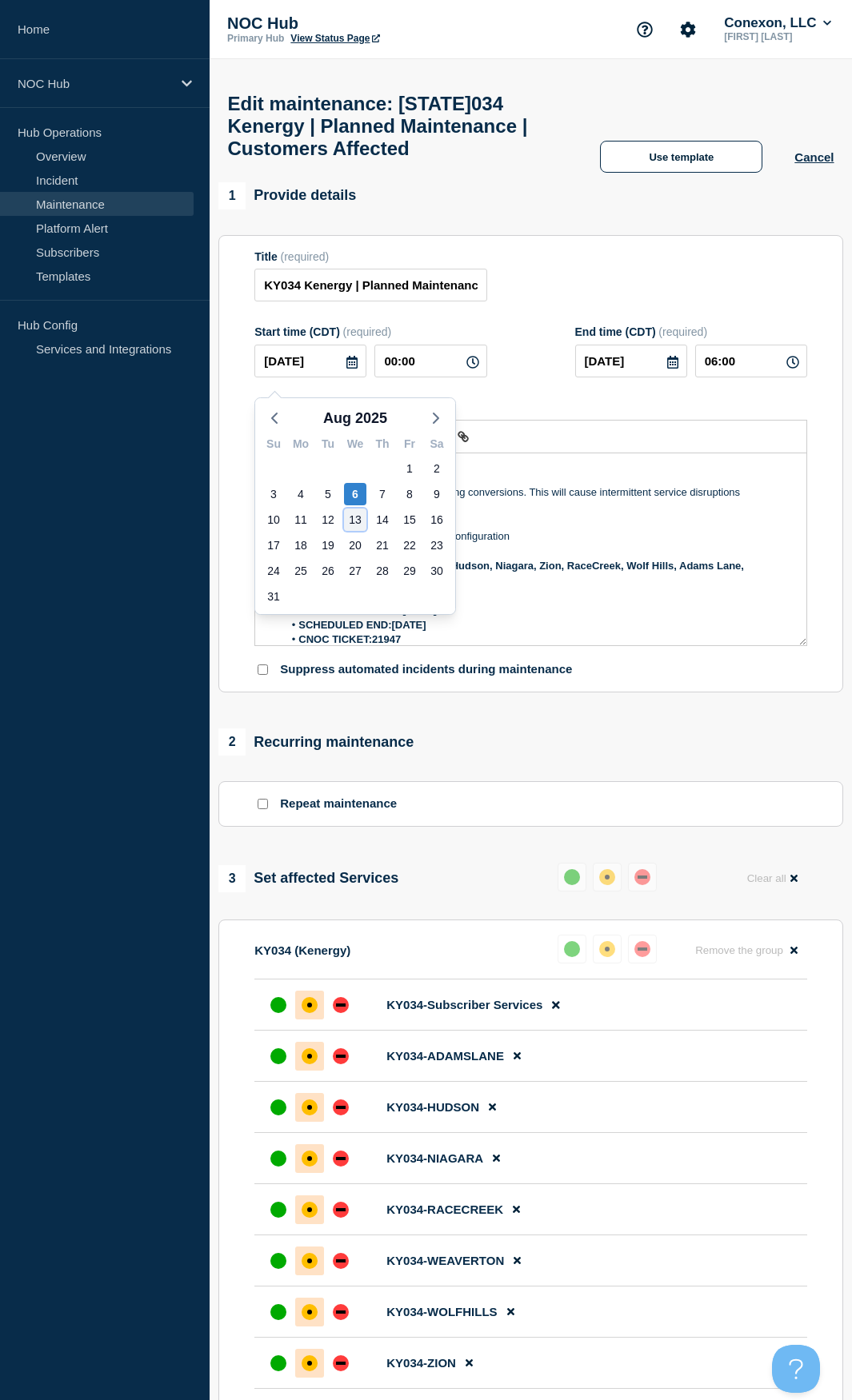 click on "13" 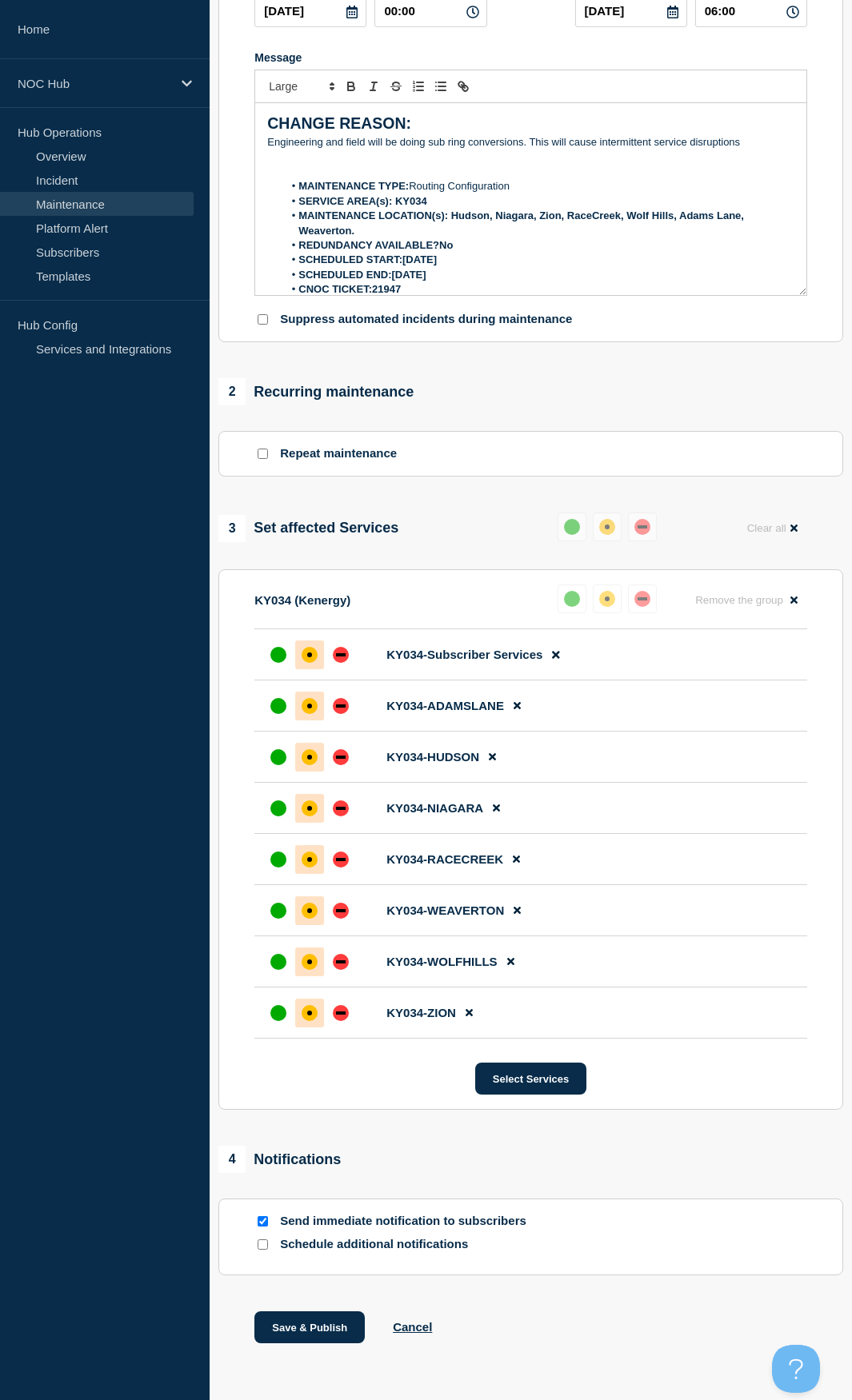scroll, scrollTop: 409, scrollLeft: 0, axis: vertical 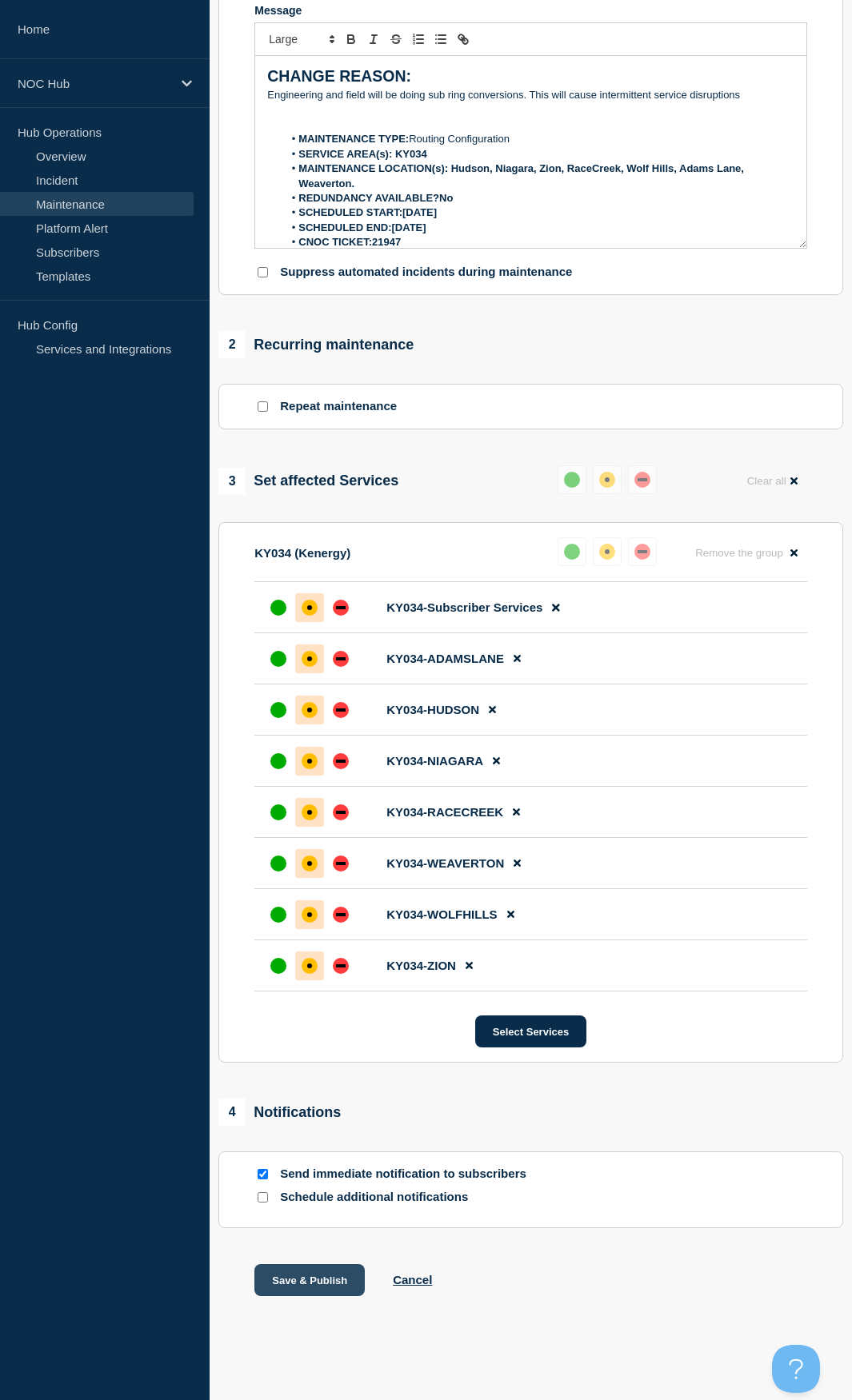 click on "Save & Publish" at bounding box center (310, 1280) 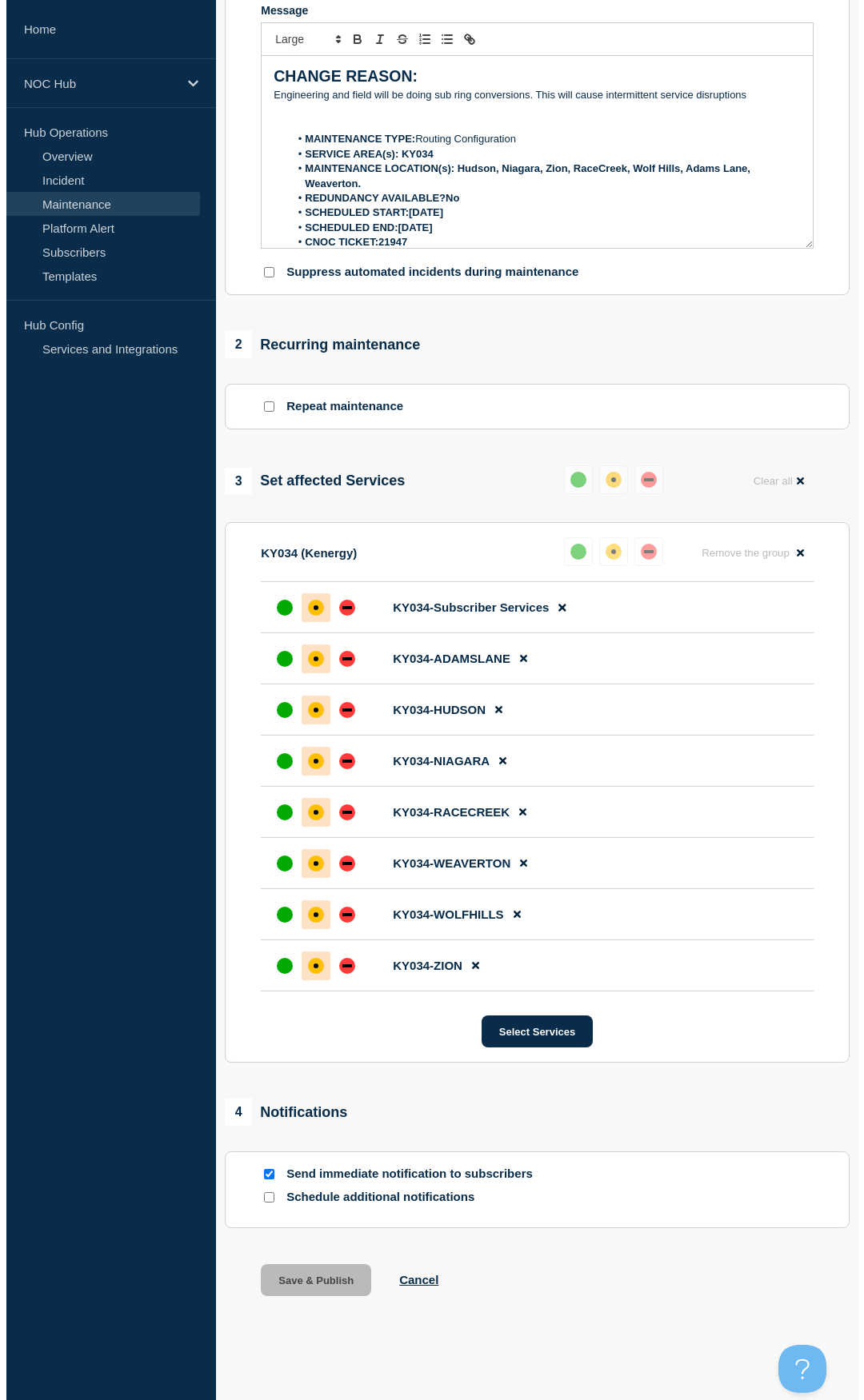 scroll, scrollTop: 0, scrollLeft: 0, axis: both 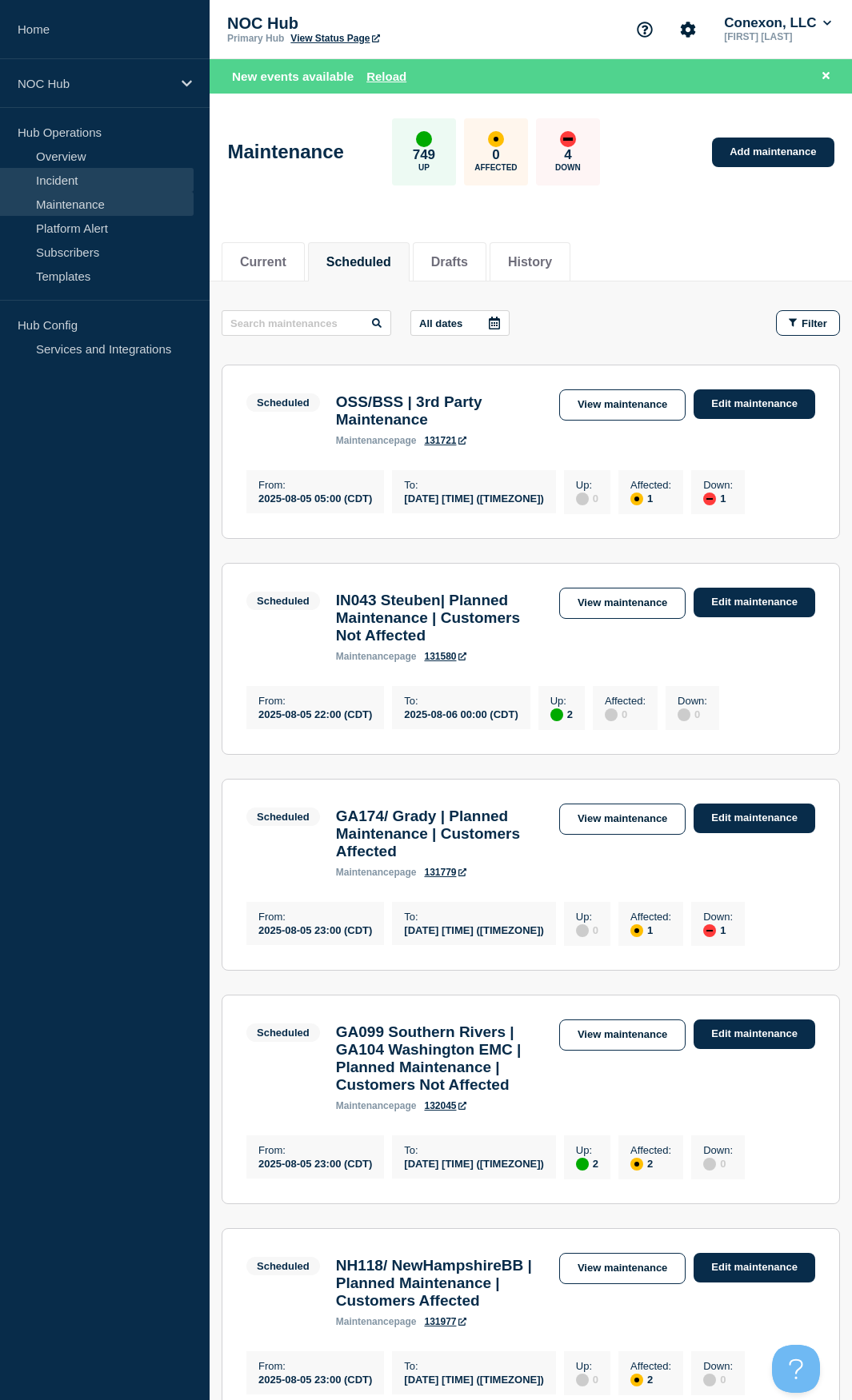 click on "Incident" at bounding box center [97, 180] 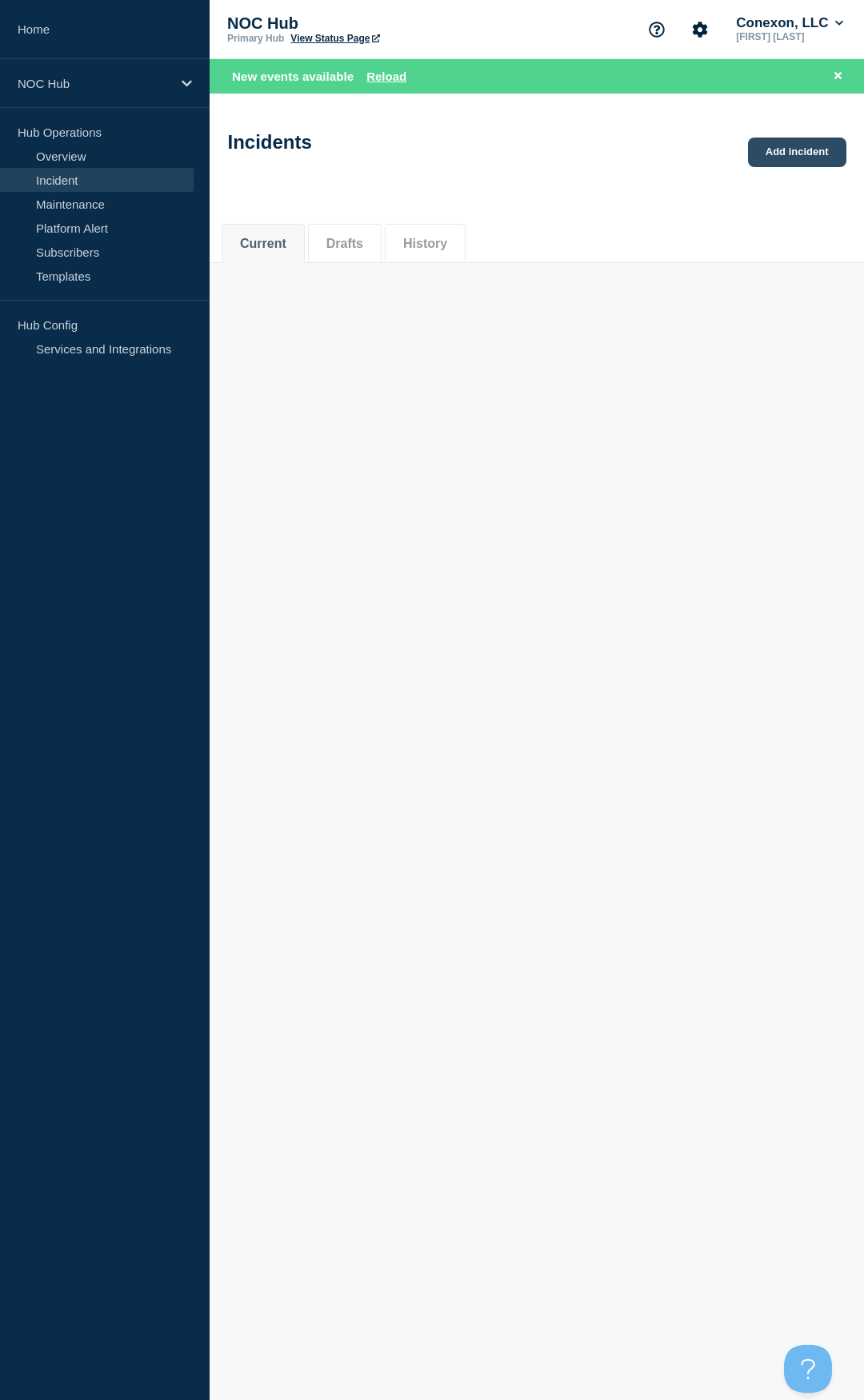 click on "Add incident" 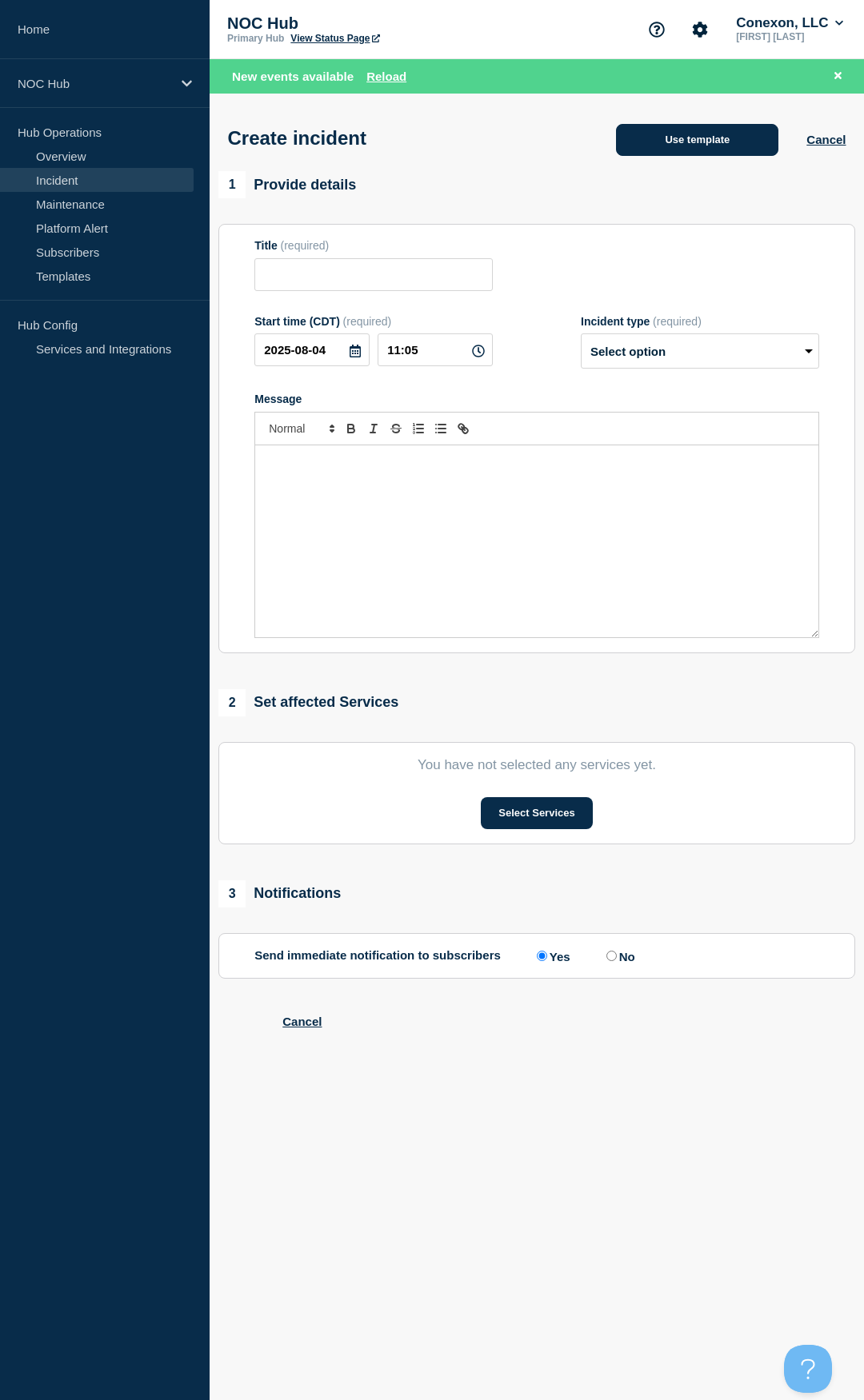 click on "Use template" at bounding box center (697, 140) 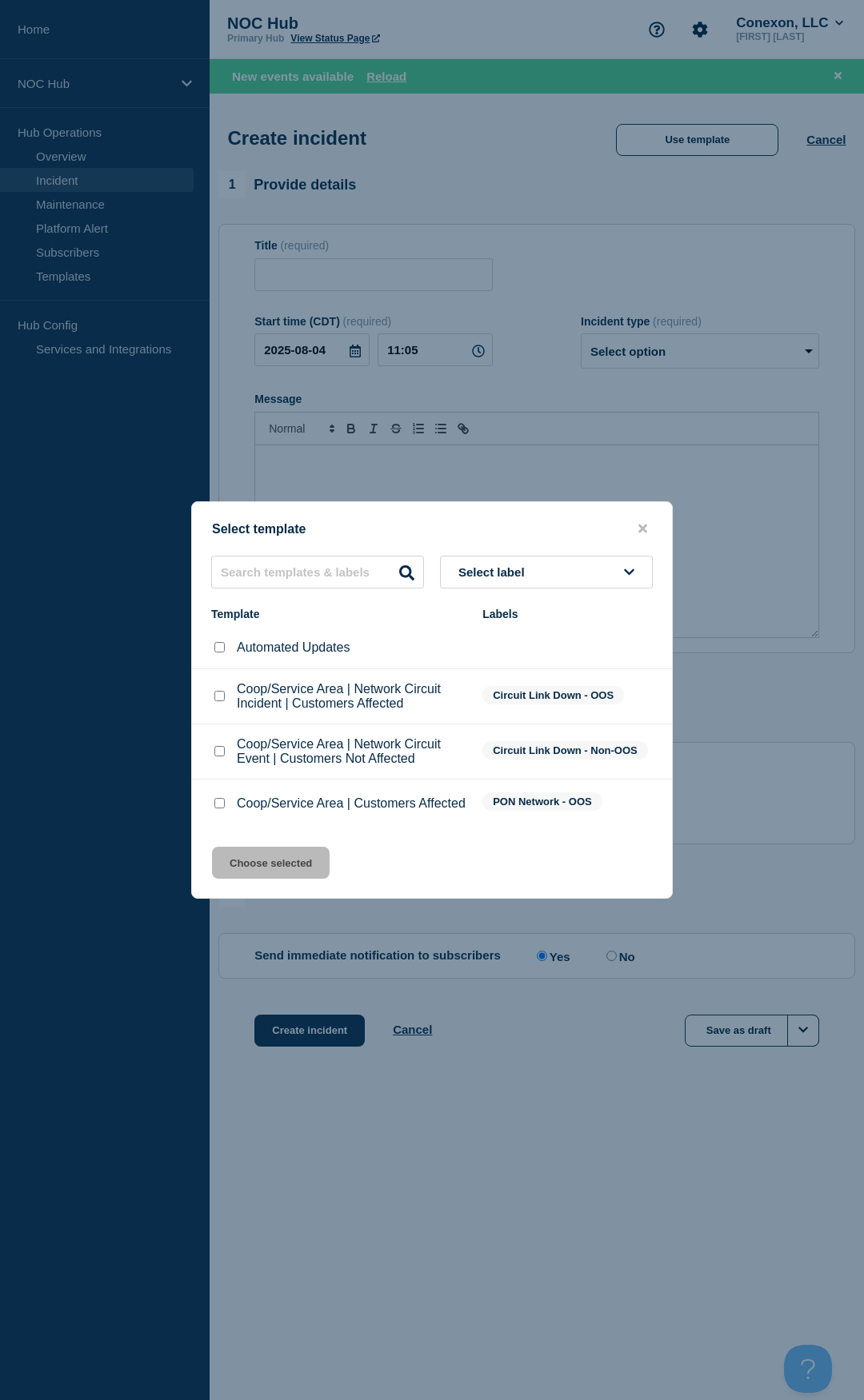 click at bounding box center (219, 803) 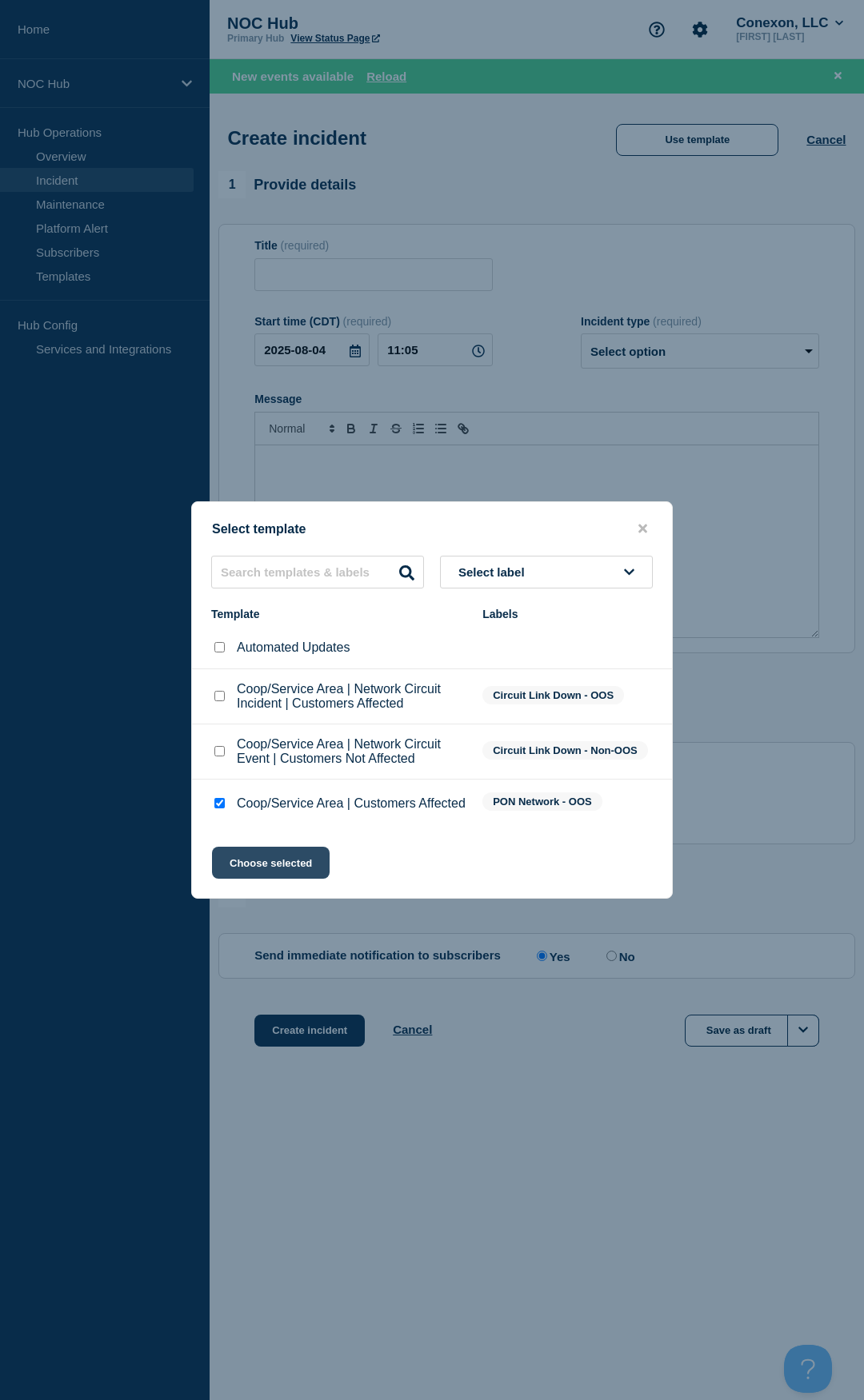 click on "Choose selected" 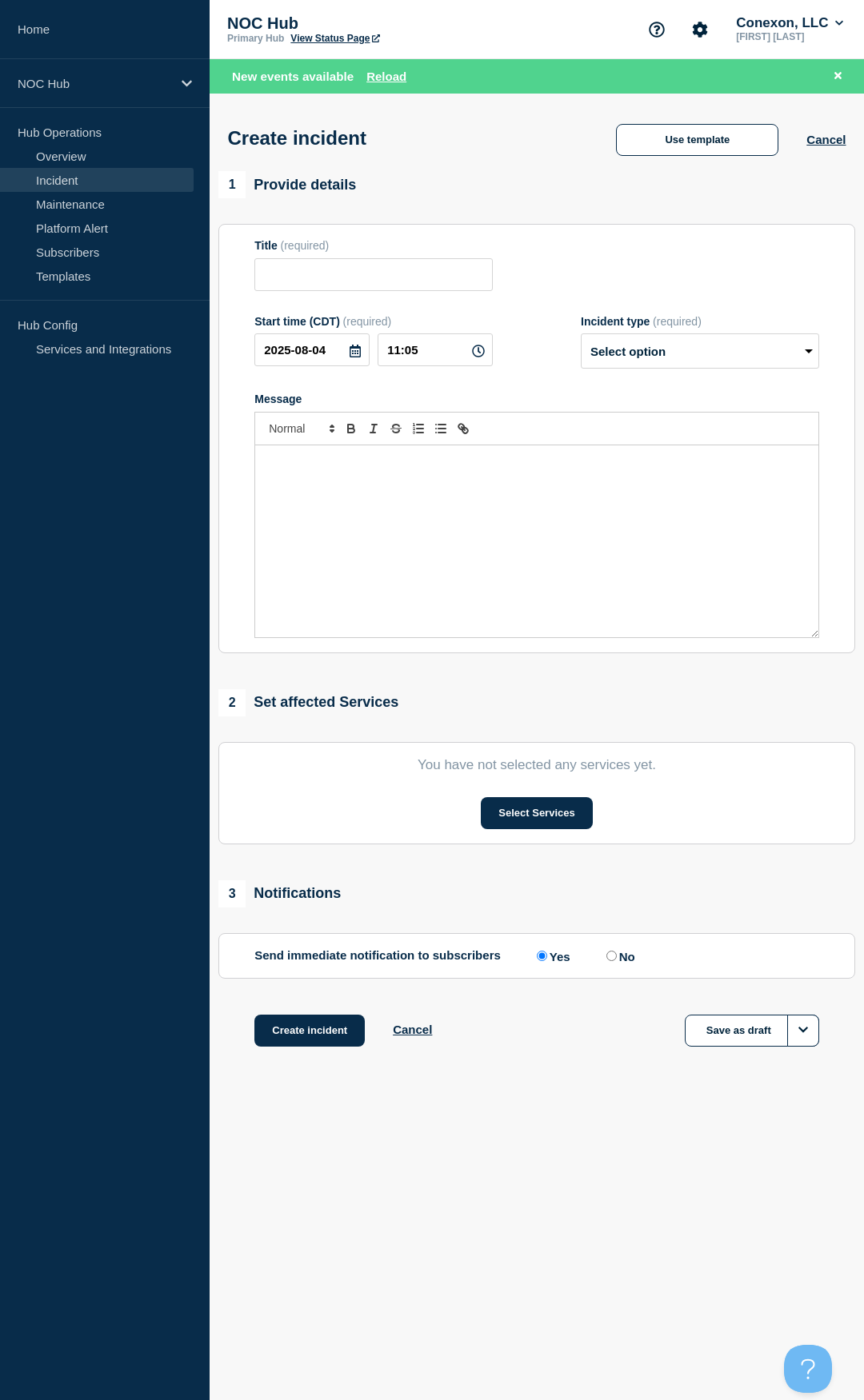 type on "Coop/Service Area | Customers Affected" 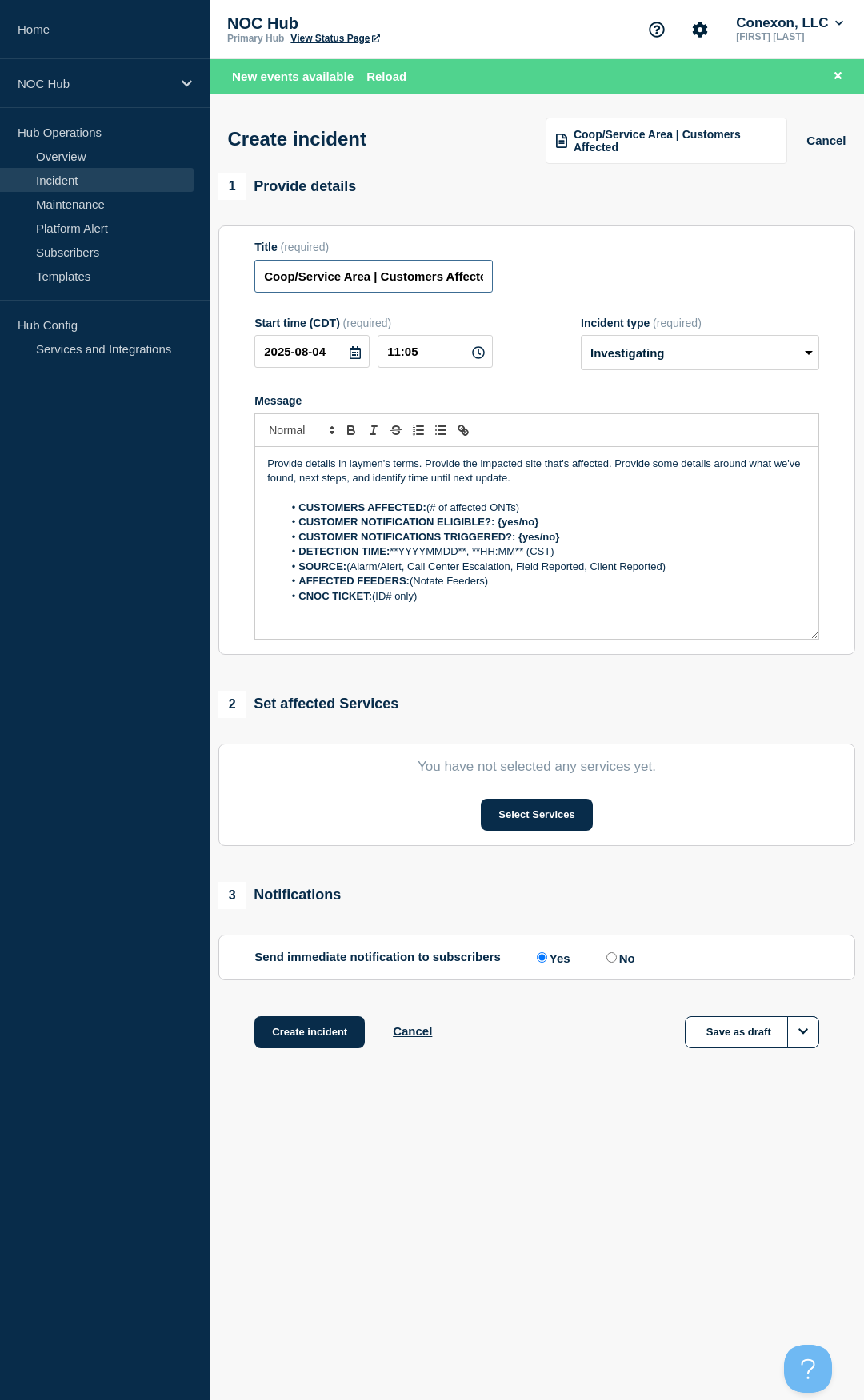 drag, startPoint x: 372, startPoint y: 288, endPoint x: 214, endPoint y: 284, distance: 158.05062 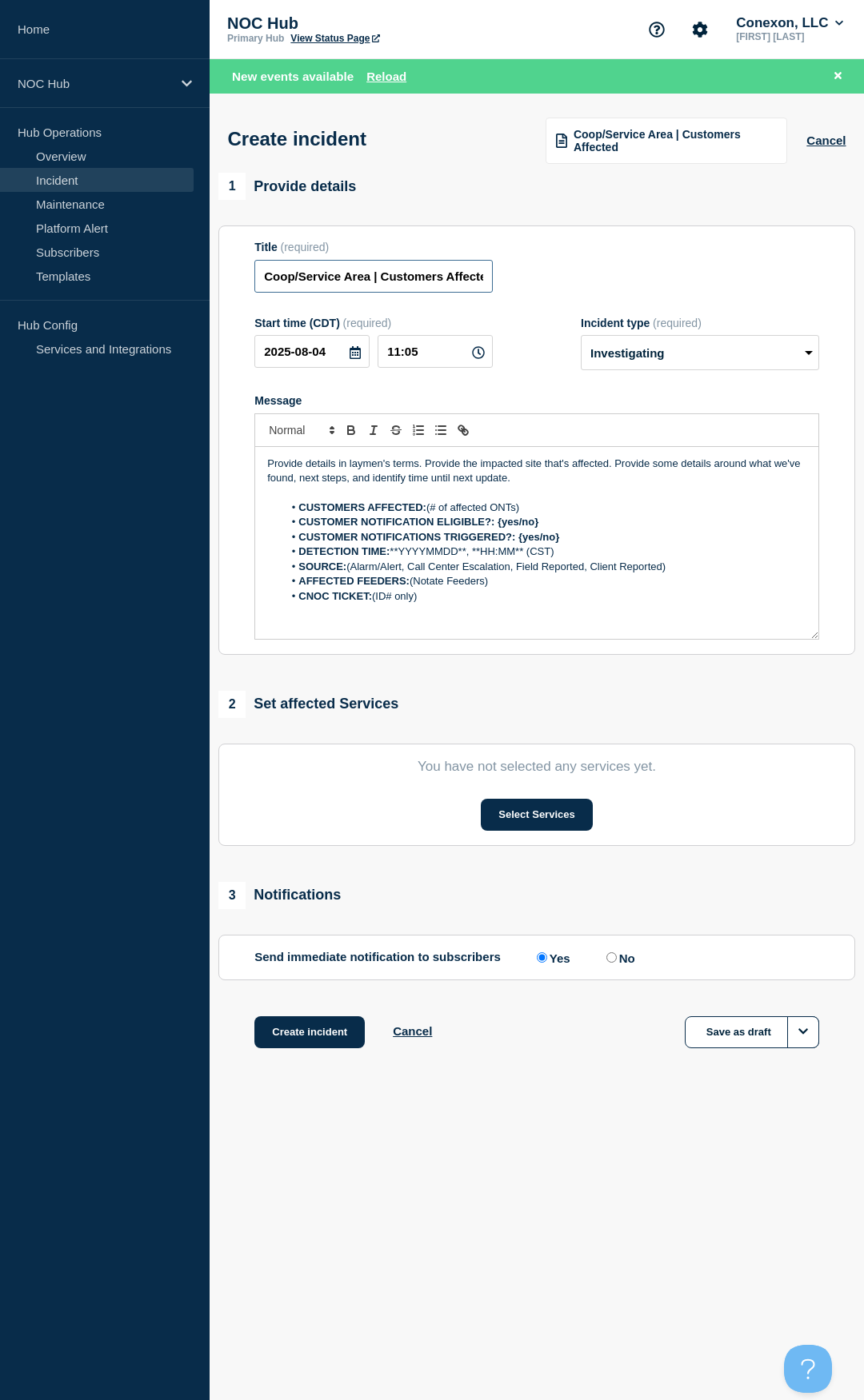 click on "1  Provide details  Title  (required) Coop/Service Area | Customers Affected Start time (CDT)  (required) [DATE] [TIME] Incident type  (required) Select option Investigating Identified Monitoring Message  Provide details in laymen's terms. Provide the impacted site that's affected. Provide some details around what we've found, next steps, and identify time until next update. CUSTOMERS AFFECTED:  (# of affected ONTs) CUSTOMER NOTIFICATION ELIGIBLE?: {yes/no} CUSTOMER NOTIFICATIONS TRIGGERED?: {yes/no}   DETECTION TIME:  [DATE], [TIME] (CST)   SOURCE:  (Alarm/Alert, Call Center Escalation, Field Reported, Client Reported)   AFFECTED FEEDERS:  (Notate Feeders) CNOC TICKET:  (ID# only) You received this email because you are subscribed to Conexon NOC service status notifications. 2  Set affected Services  You have not selected any services yet. Select Services 3  Notifications  Send immediate notification to subscribers Send immediate notification to subscribers  Yes  No Create incident Cancel" at bounding box center (537, 630) 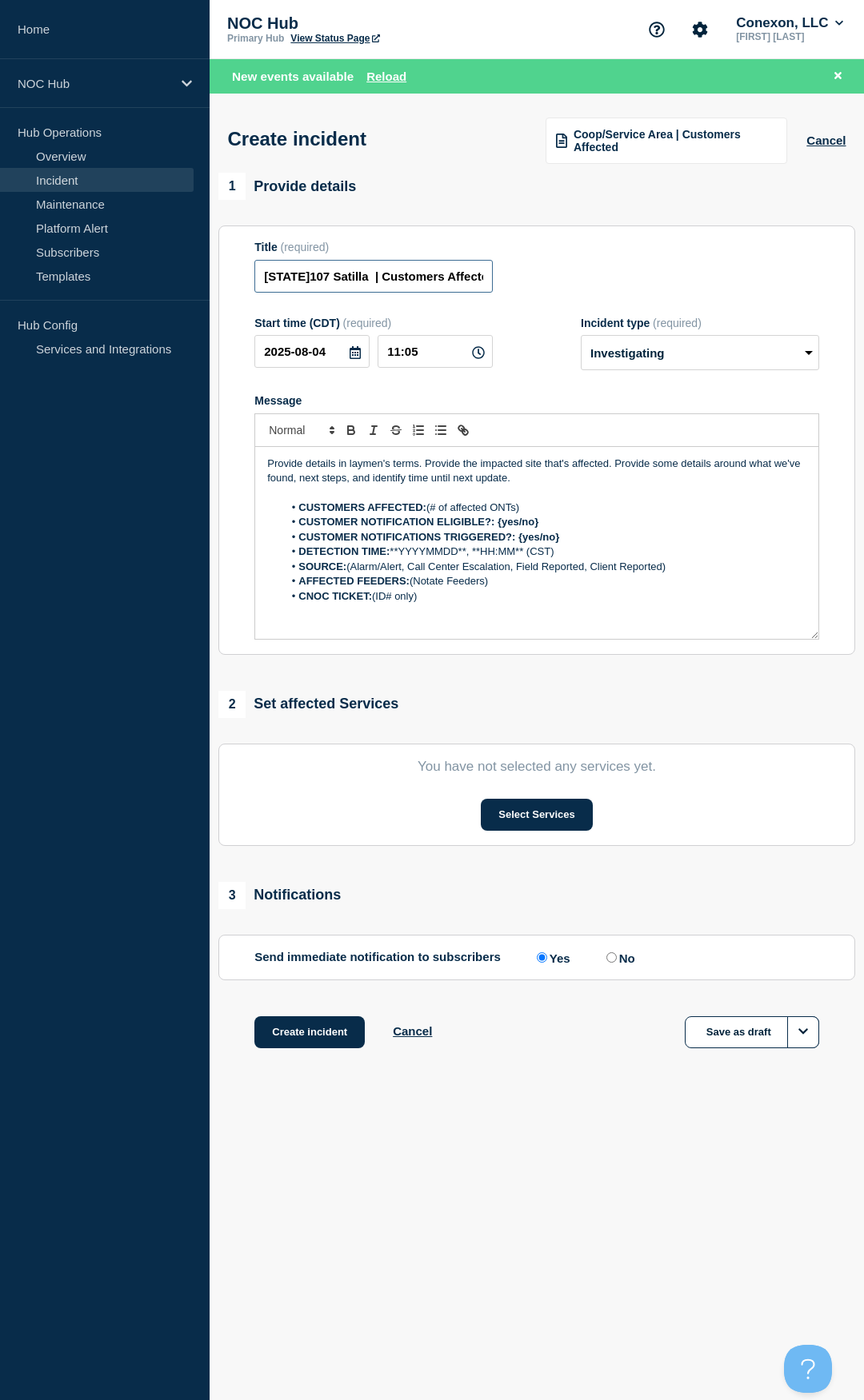 type on "[STATE]107 Satilla  | Customers Affected" 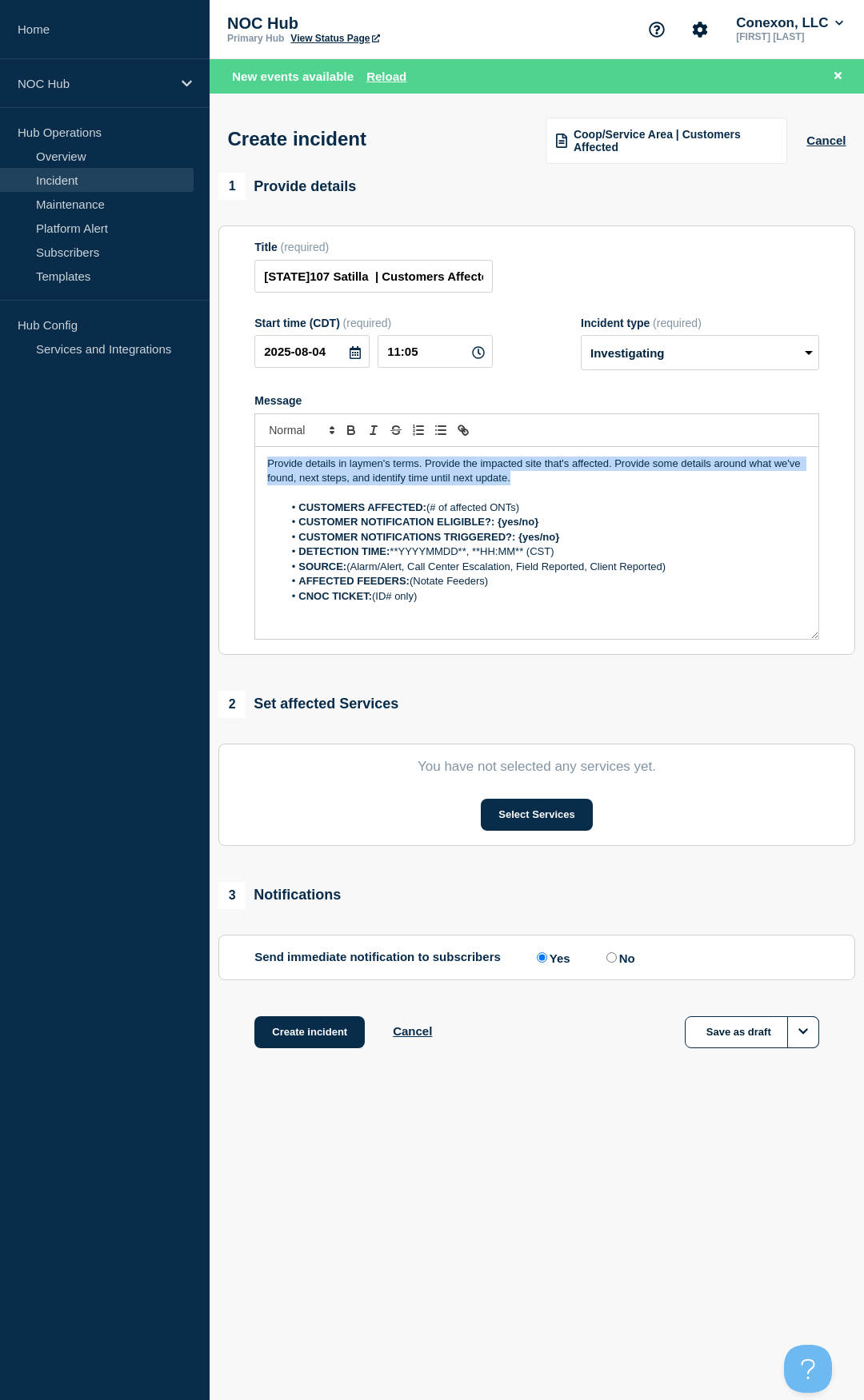 drag, startPoint x: 471, startPoint y: 473, endPoint x: 234, endPoint y: 438, distance: 239.57045 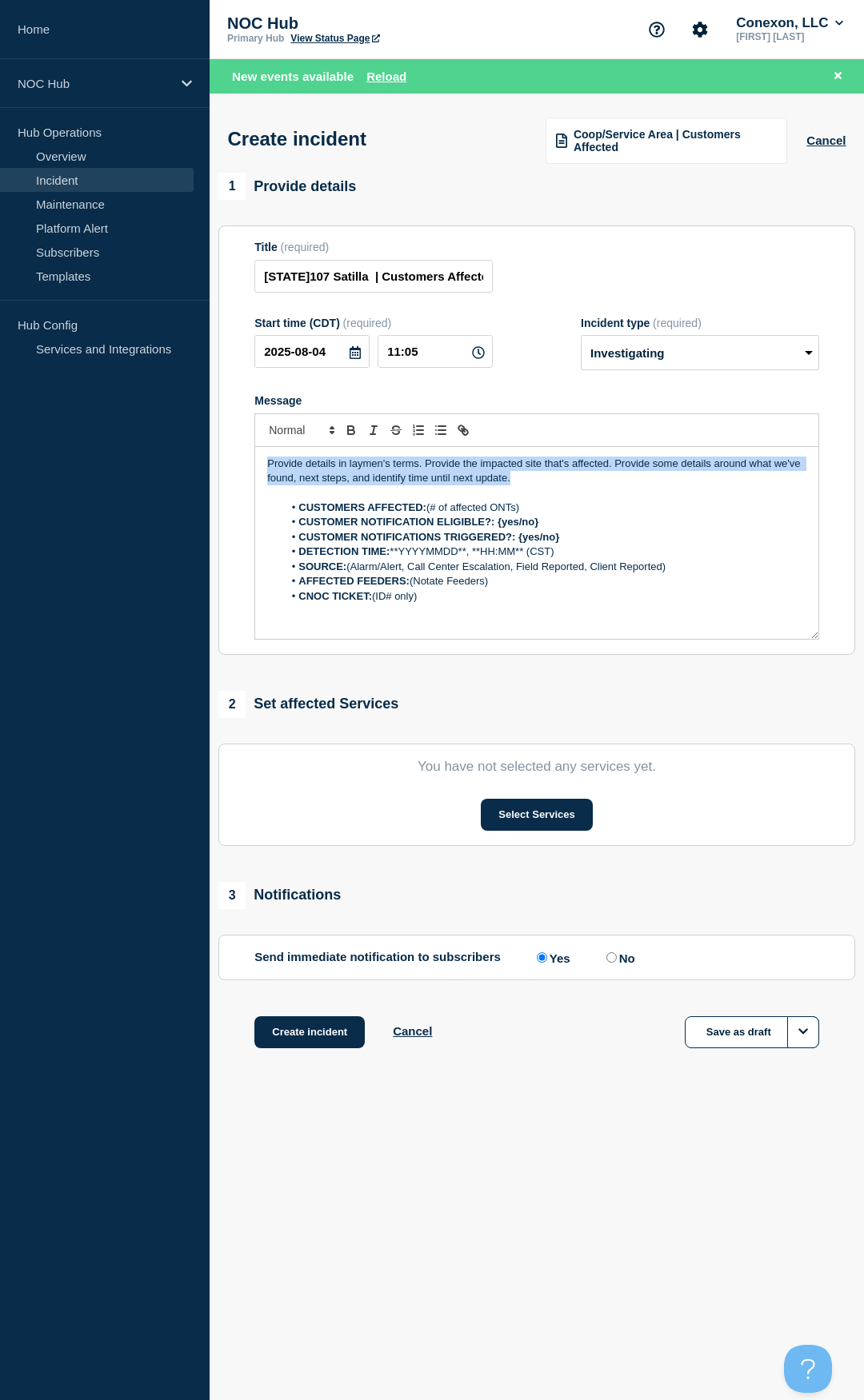 click on "Title  (required) [STATE]107 Satilla  | Customers Affected Start time (CDT)  (required) [DATE] [TIME] Incident type  (required) Select option Investigating Identified Monitoring Message  Provide details in laymen's terms. Provide the impacted site that's affected. Provide some details around what we've found, next steps, and identify time until next update. CUSTOMERS AFFECTED:  (# of affected ONTs) CUSTOMER NOTIFICATION ELIGIBLE?: {yes/no} CUSTOMER NOTIFICATIONS TRIGGERED?: {yes/no}   DETECTION TIME:  [DATE], [TIME] (CST)   SOURCE:  (Alarm/Alert, Call Center Escalation, Field Reported, Client Reported)   AFFECTED FEEDERS:  (Notate Feeders) CNOC TICKET:  (ID# only) You received this email because you are subscribed to Conexon NOC service status notifications." at bounding box center [537, 440] 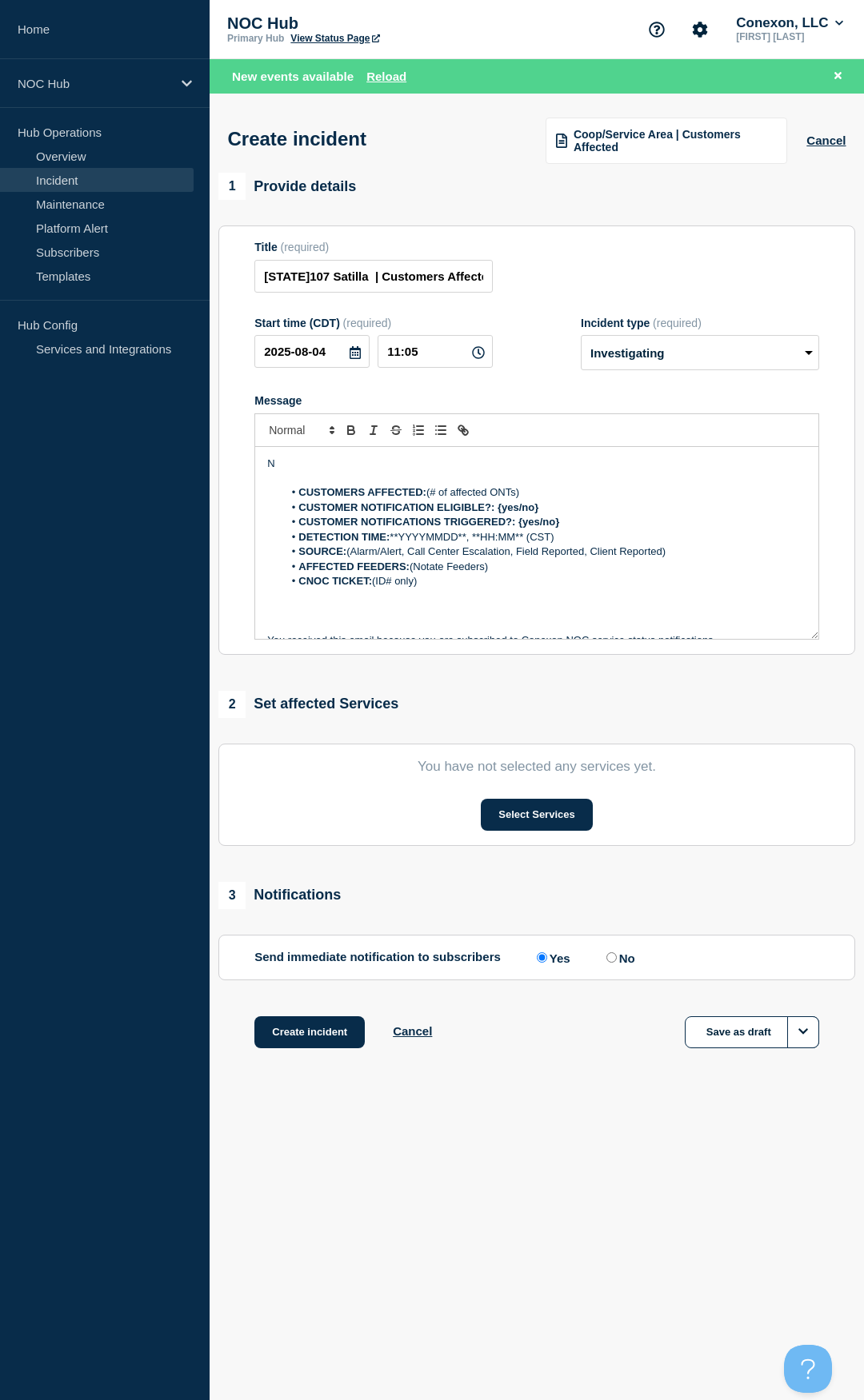 type 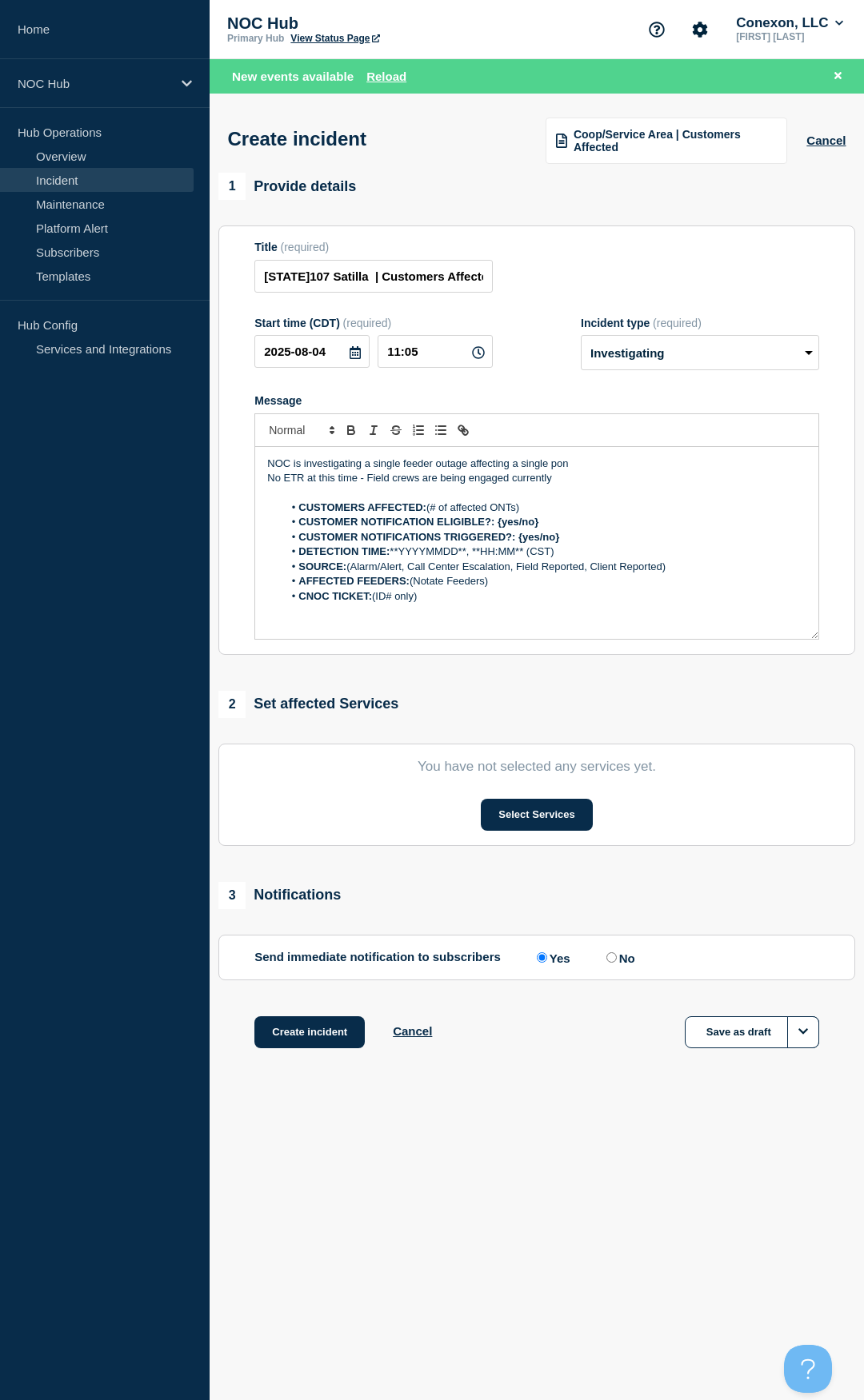 drag, startPoint x: 555, startPoint y: 510, endPoint x: 431, endPoint y: 507, distance: 124.0363 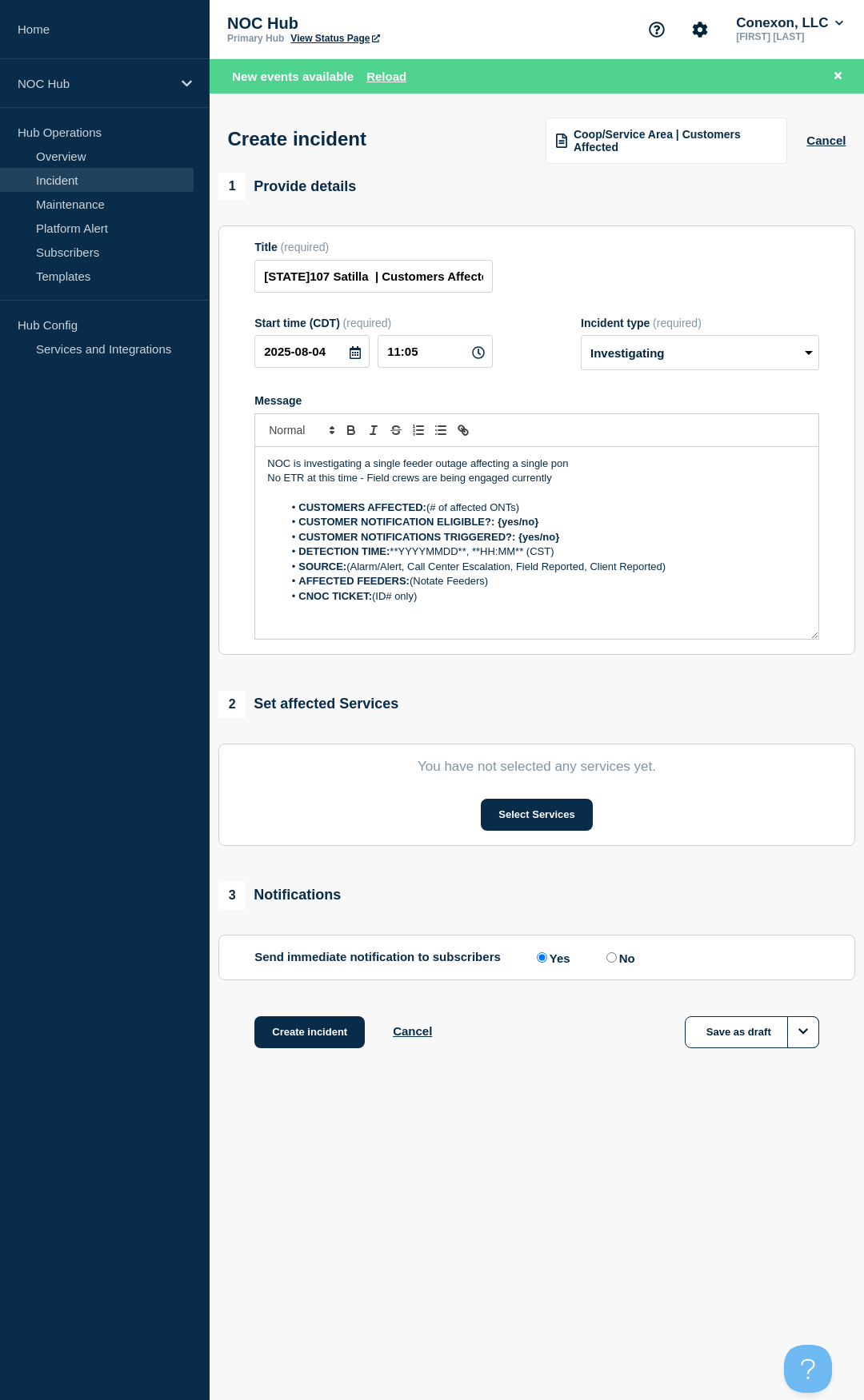 click on "CUSTOMERS AFFECTED:  (# of affected ONTs)" at bounding box center [545, 508] 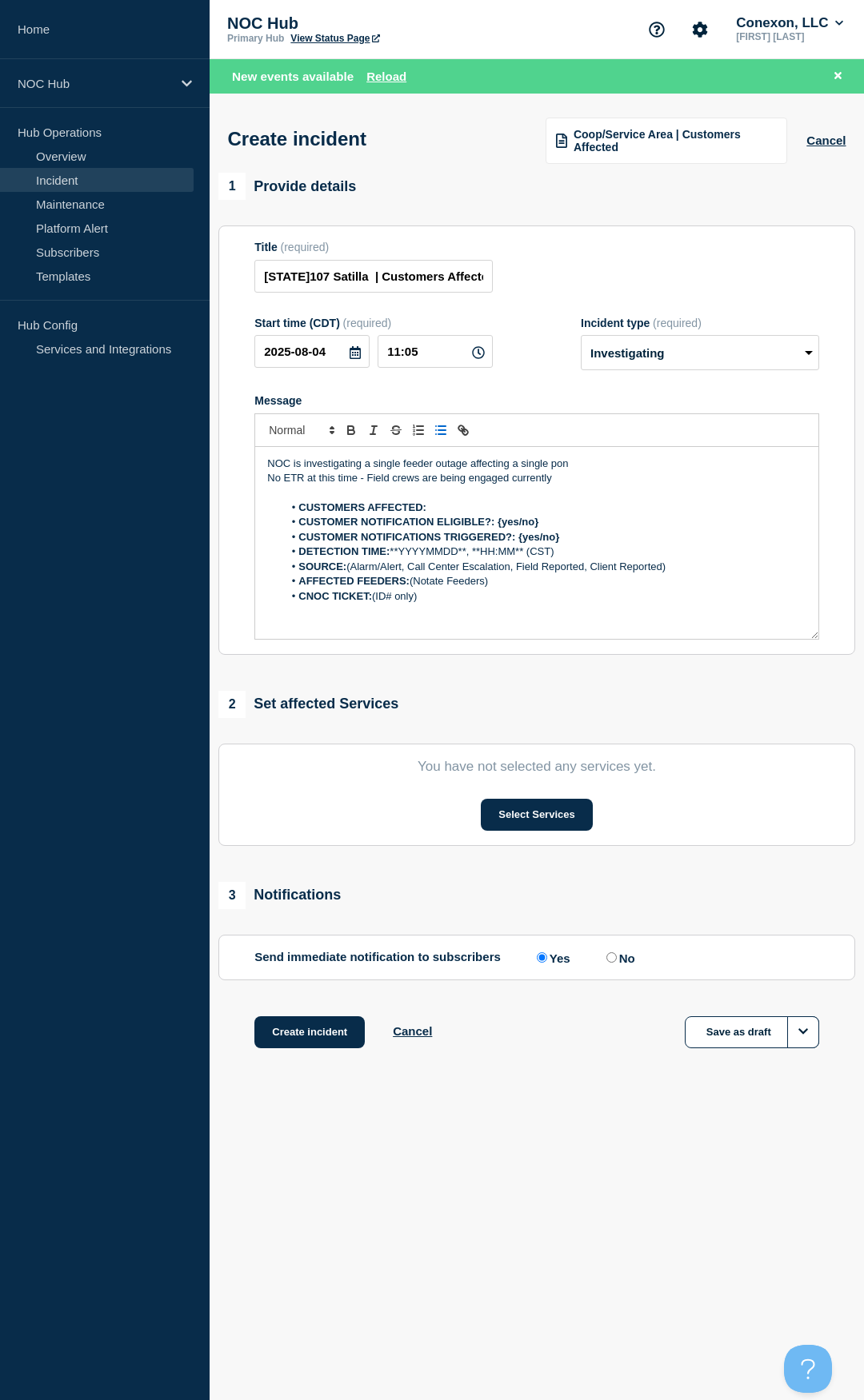 click on "CUSTOMERS AFFECTED:" at bounding box center [545, 508] 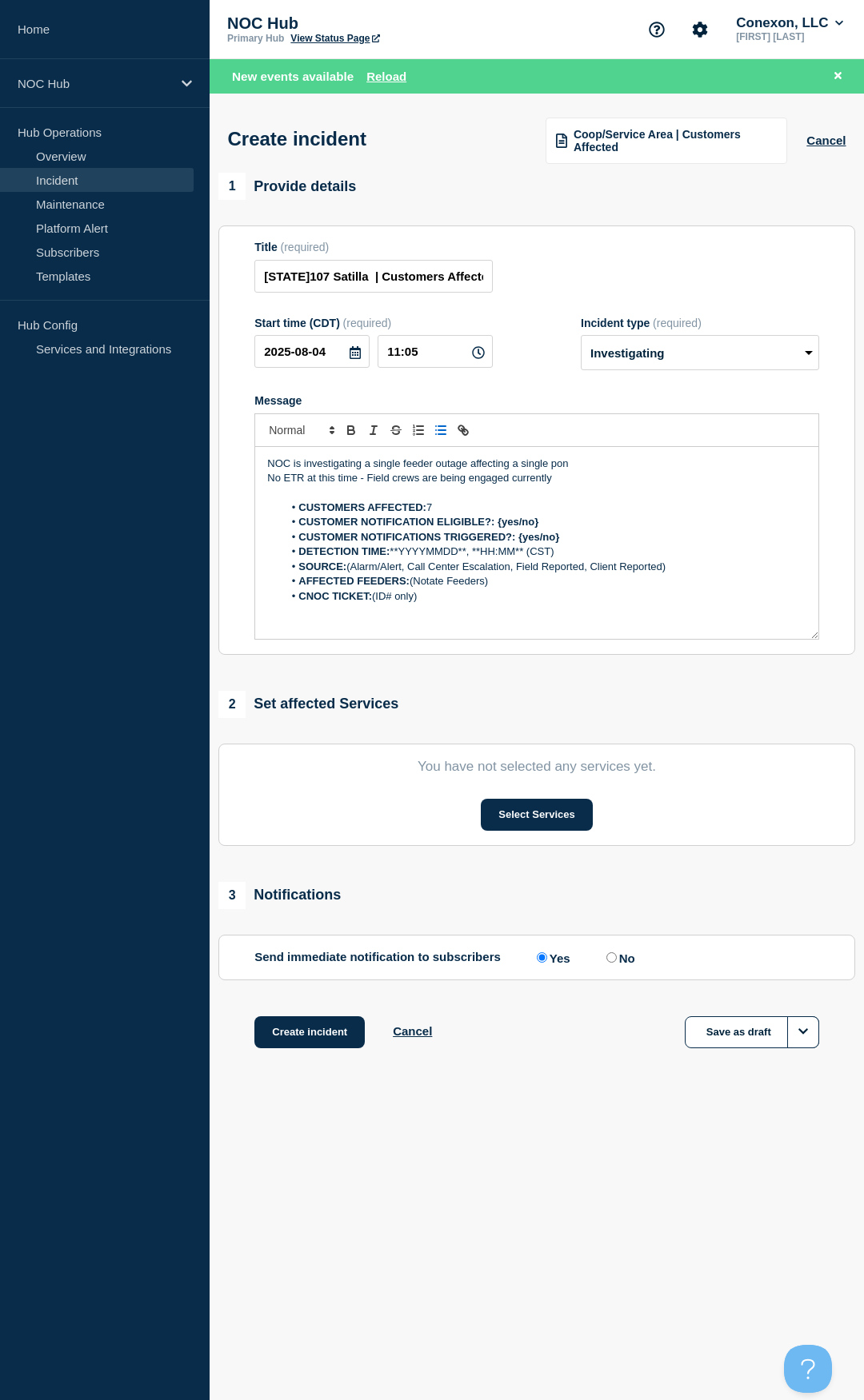 click on "CUSTOMER NOTIFICATION ELIGIBLE?: {yes/no}" at bounding box center [545, 522] 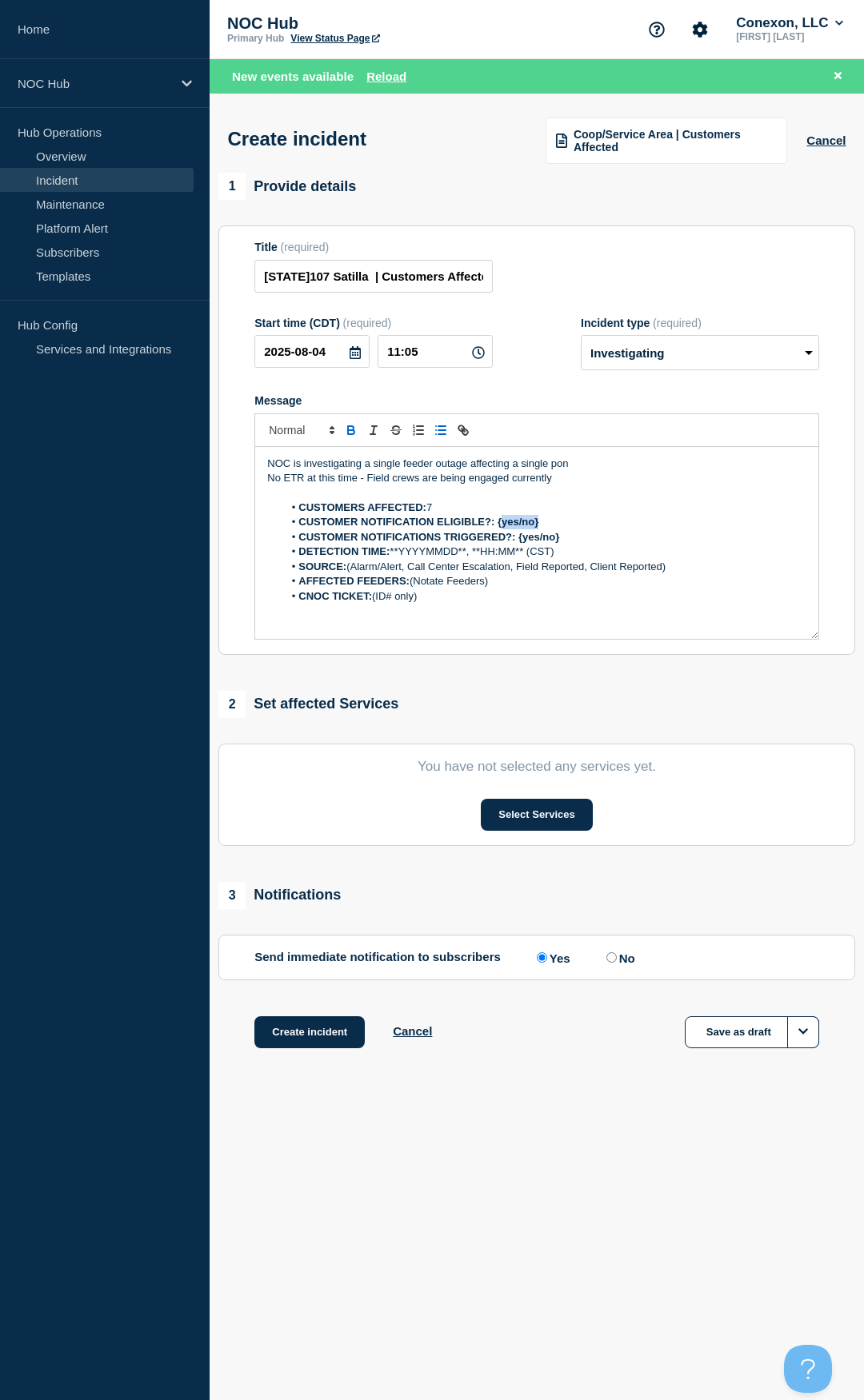 drag, startPoint x: 563, startPoint y: 521, endPoint x: 502, endPoint y: 522, distance: 61.0082 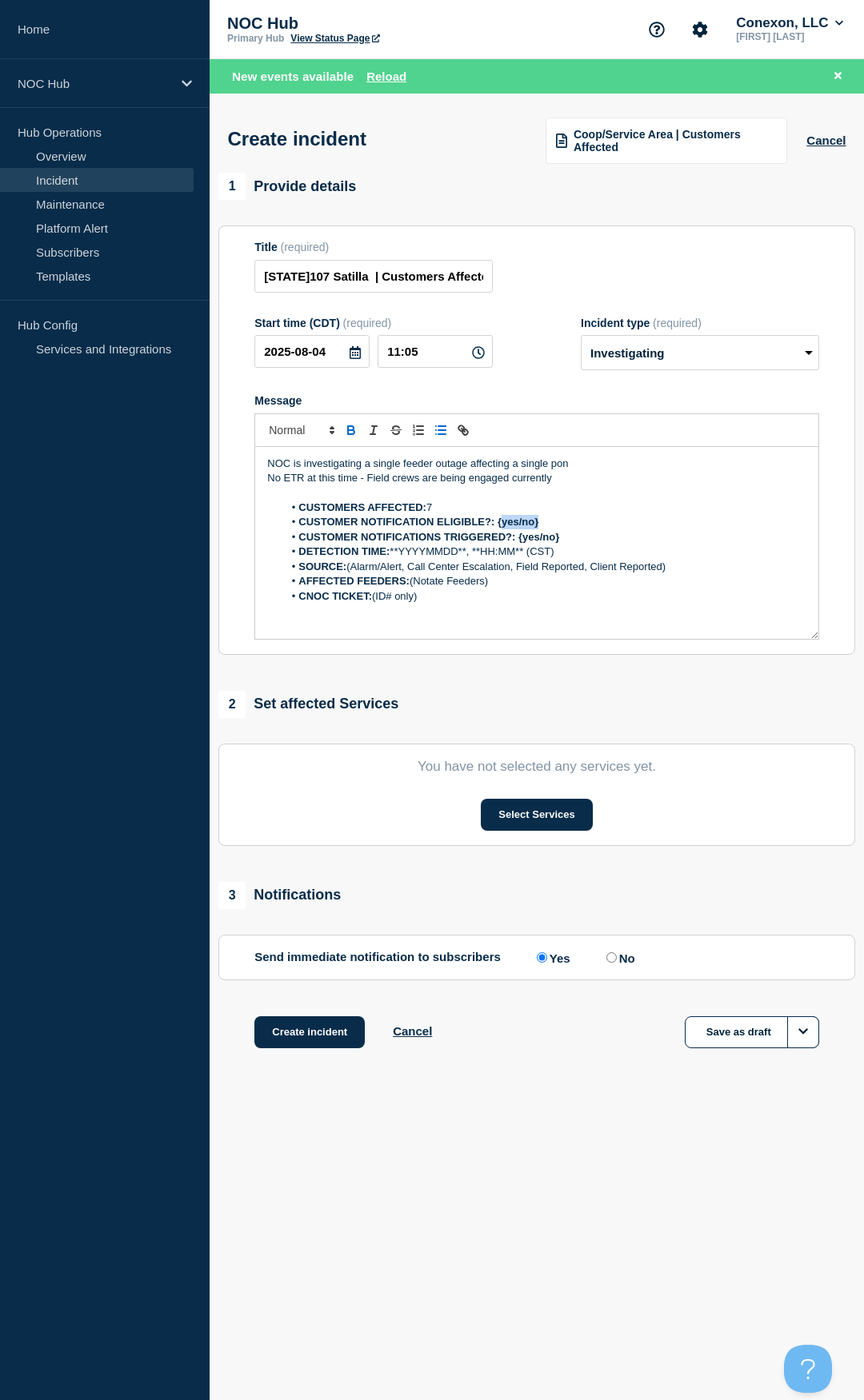 click on "CUSTOMER NOTIFICATION ELIGIBLE?: {yes/no}" at bounding box center (545, 522) 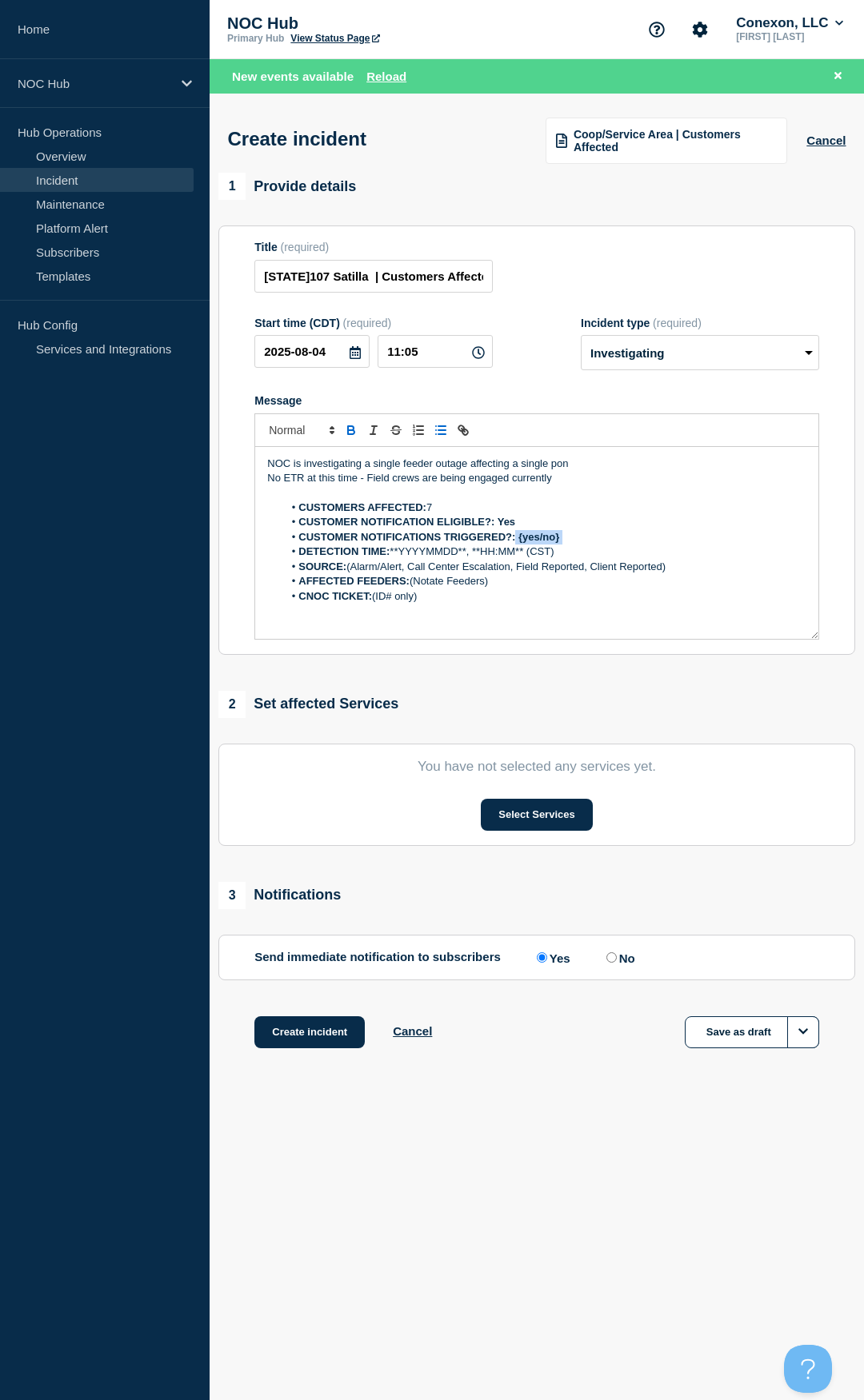 drag, startPoint x: 573, startPoint y: 540, endPoint x: 517, endPoint y: 542, distance: 56.035703 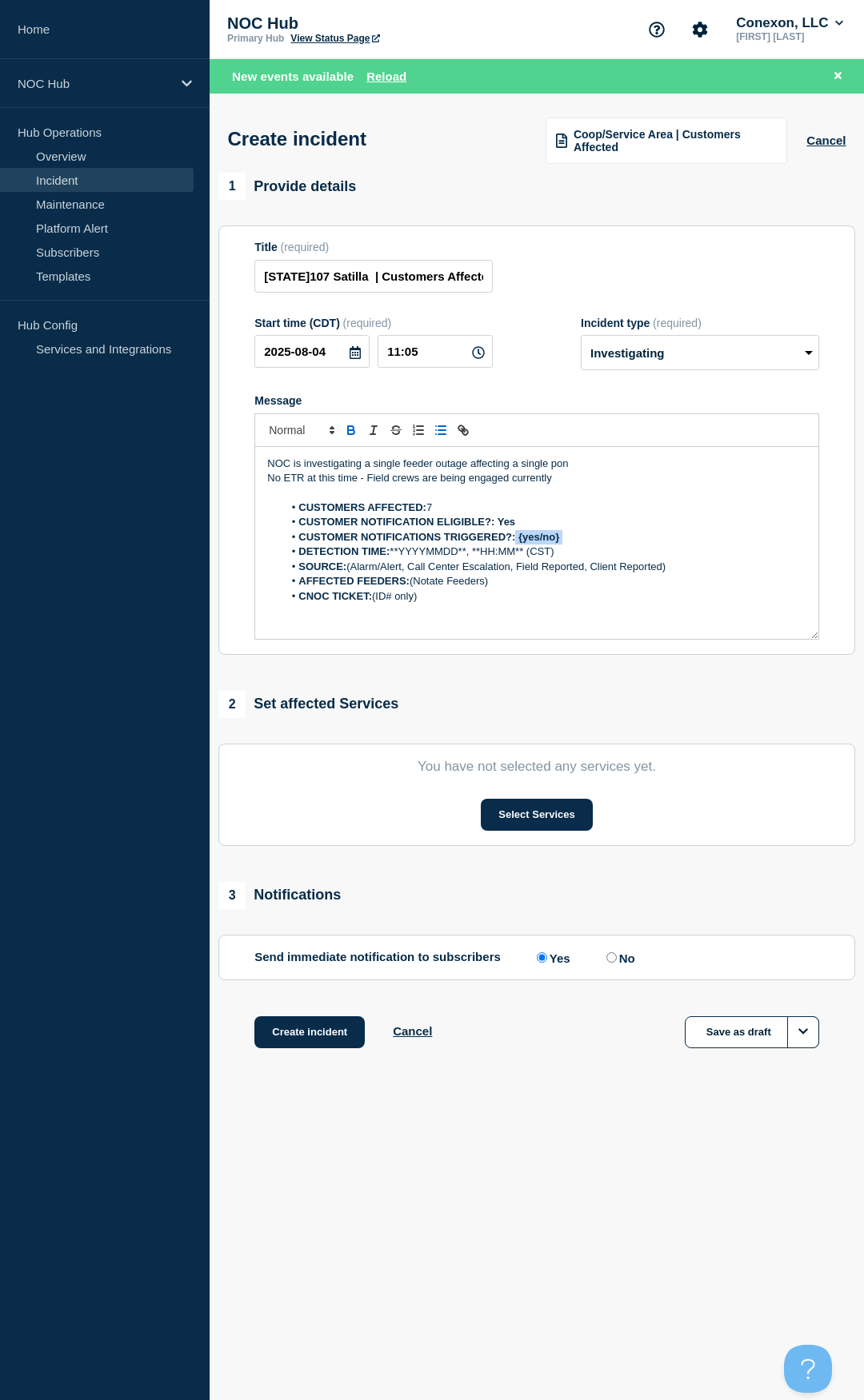 click on "CUSTOMER NOTIFICATIONS TRIGGERED?: {yes/no}" at bounding box center (545, 537) 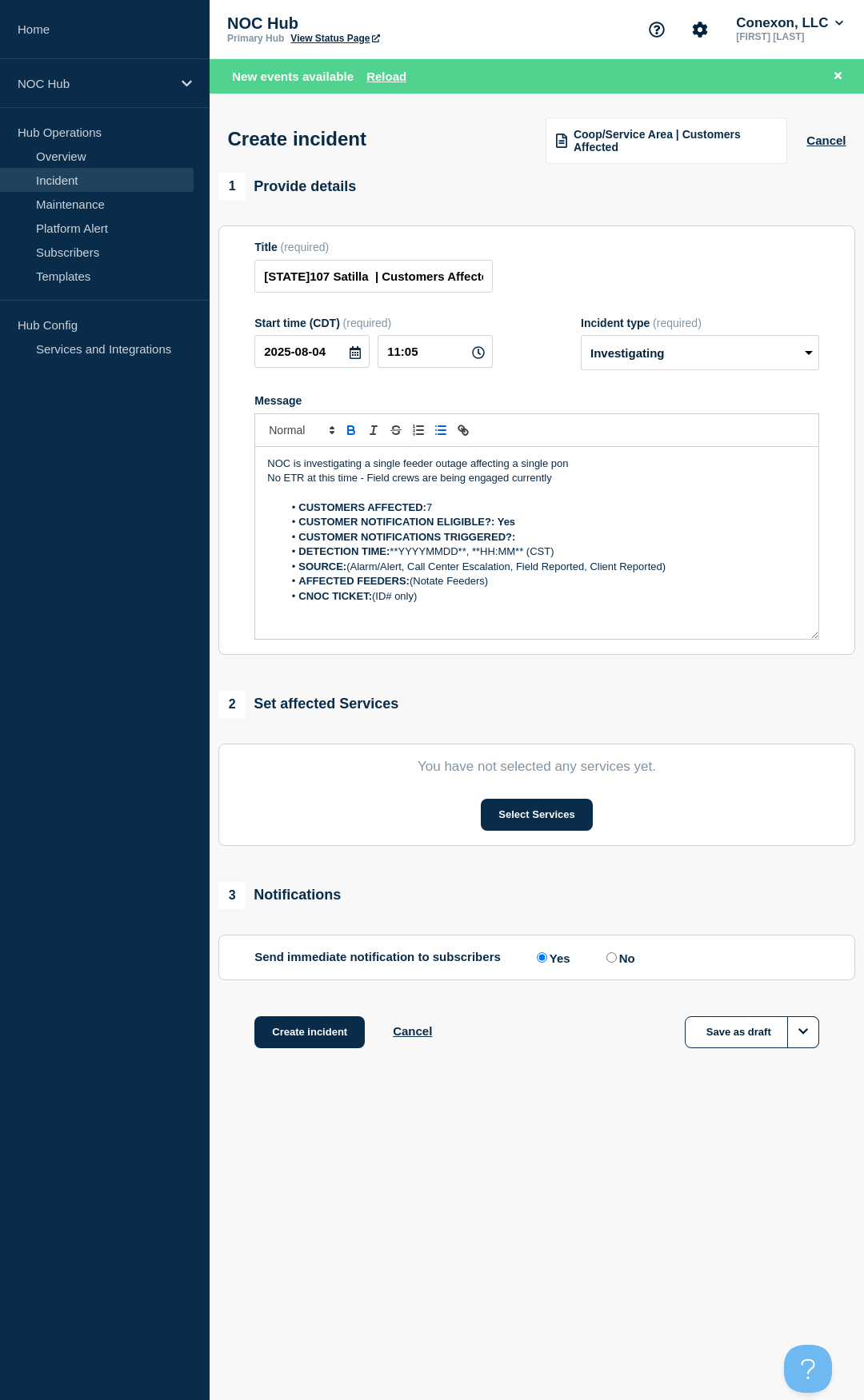 click on "CUSTOMER NOTIFICATIONS TRIGGERED?:" at bounding box center (545, 537) 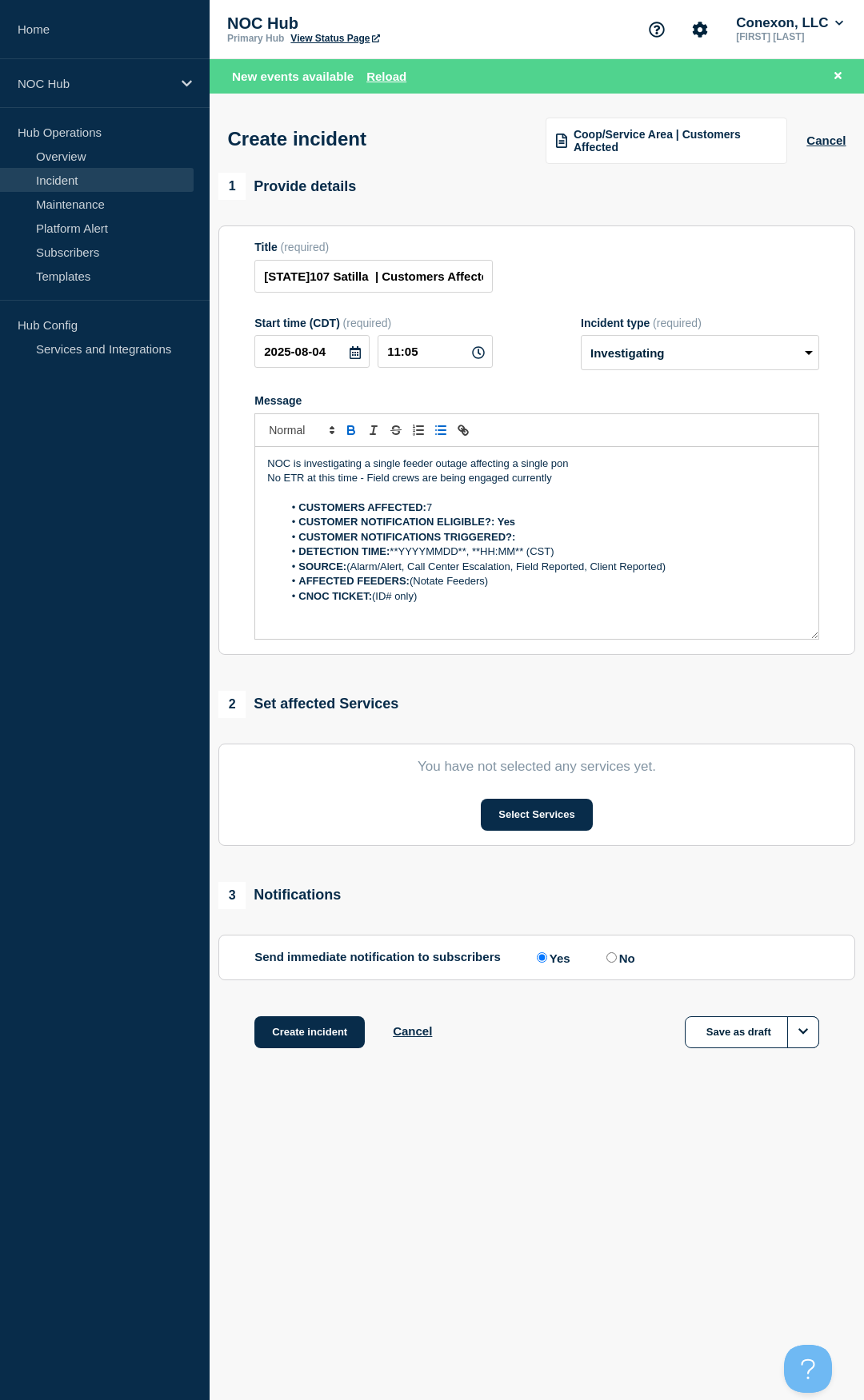 drag, startPoint x: 581, startPoint y: 552, endPoint x: 392, endPoint y: 557, distance: 189.06613 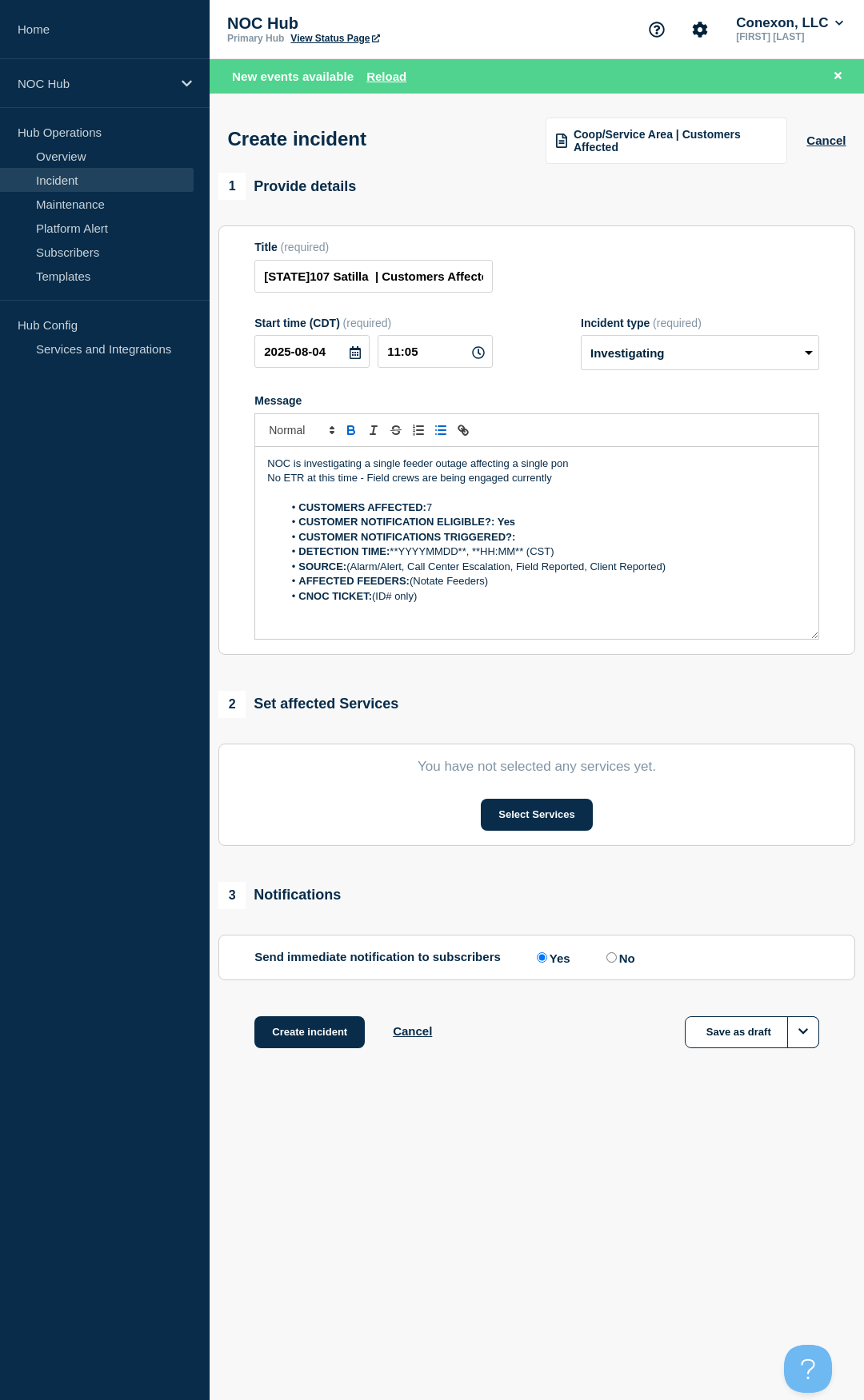 click on "DETECTION TIME:  **YYYYMMDD**, **HH:MM** (CST)" at bounding box center [545, 552] 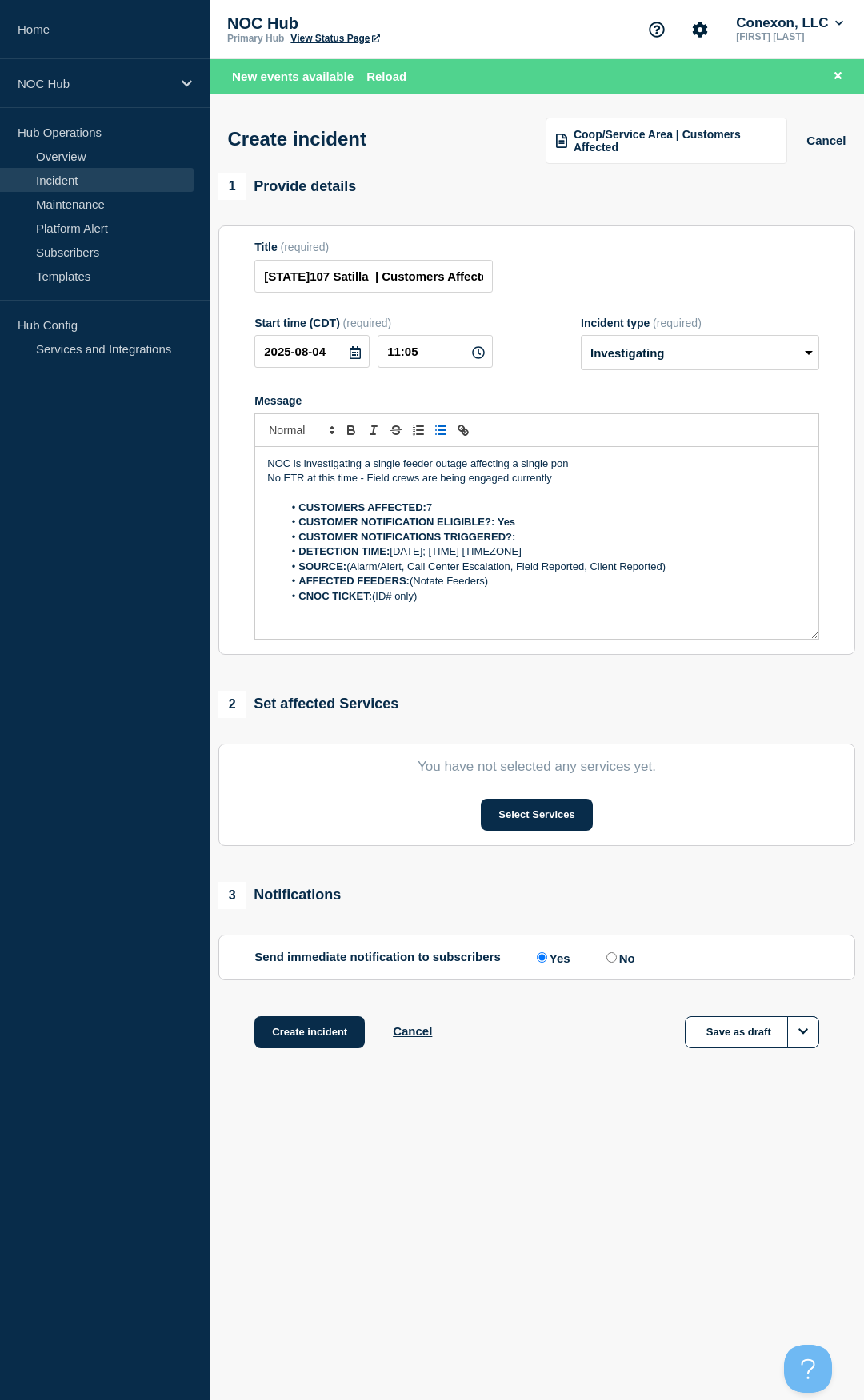 drag, startPoint x: 669, startPoint y: 568, endPoint x: 348, endPoint y: 567, distance: 321.00156 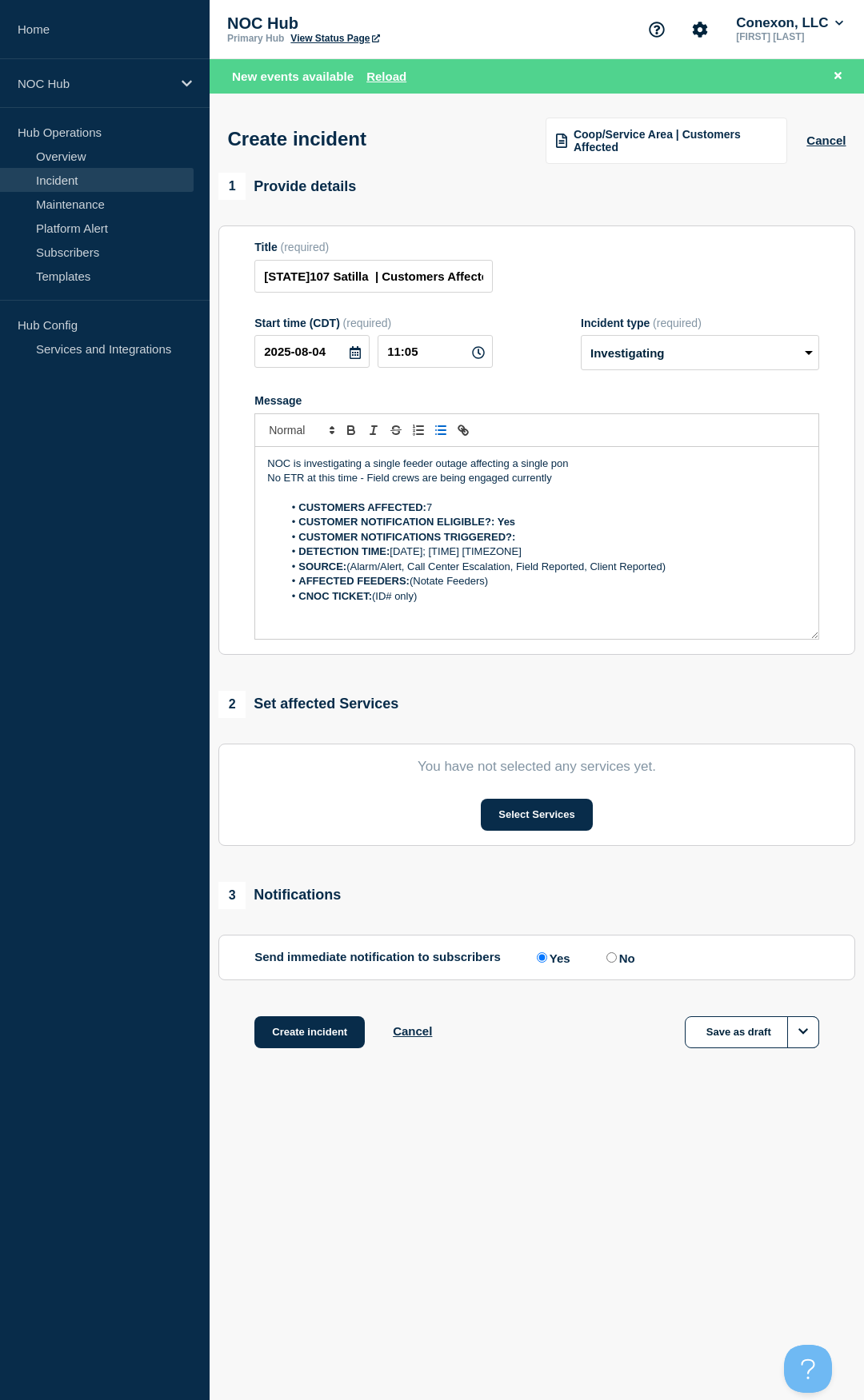 click on "SOURCE:  (Alarm/Alert, Call Center Escalation, Field Reported, Client Reported)" at bounding box center (545, 567) 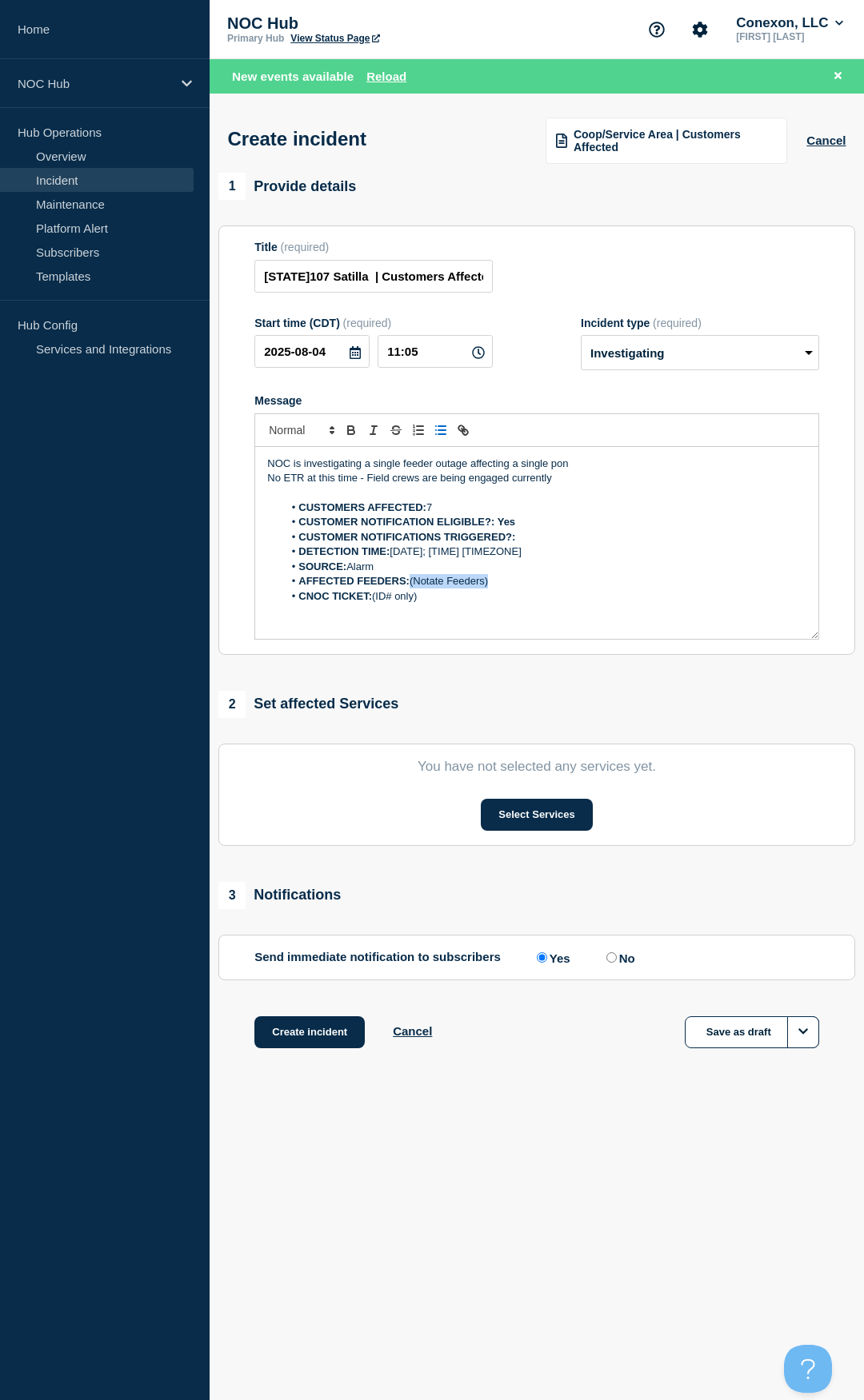 drag, startPoint x: 503, startPoint y: 582, endPoint x: 413, endPoint y: 581, distance: 90.005555 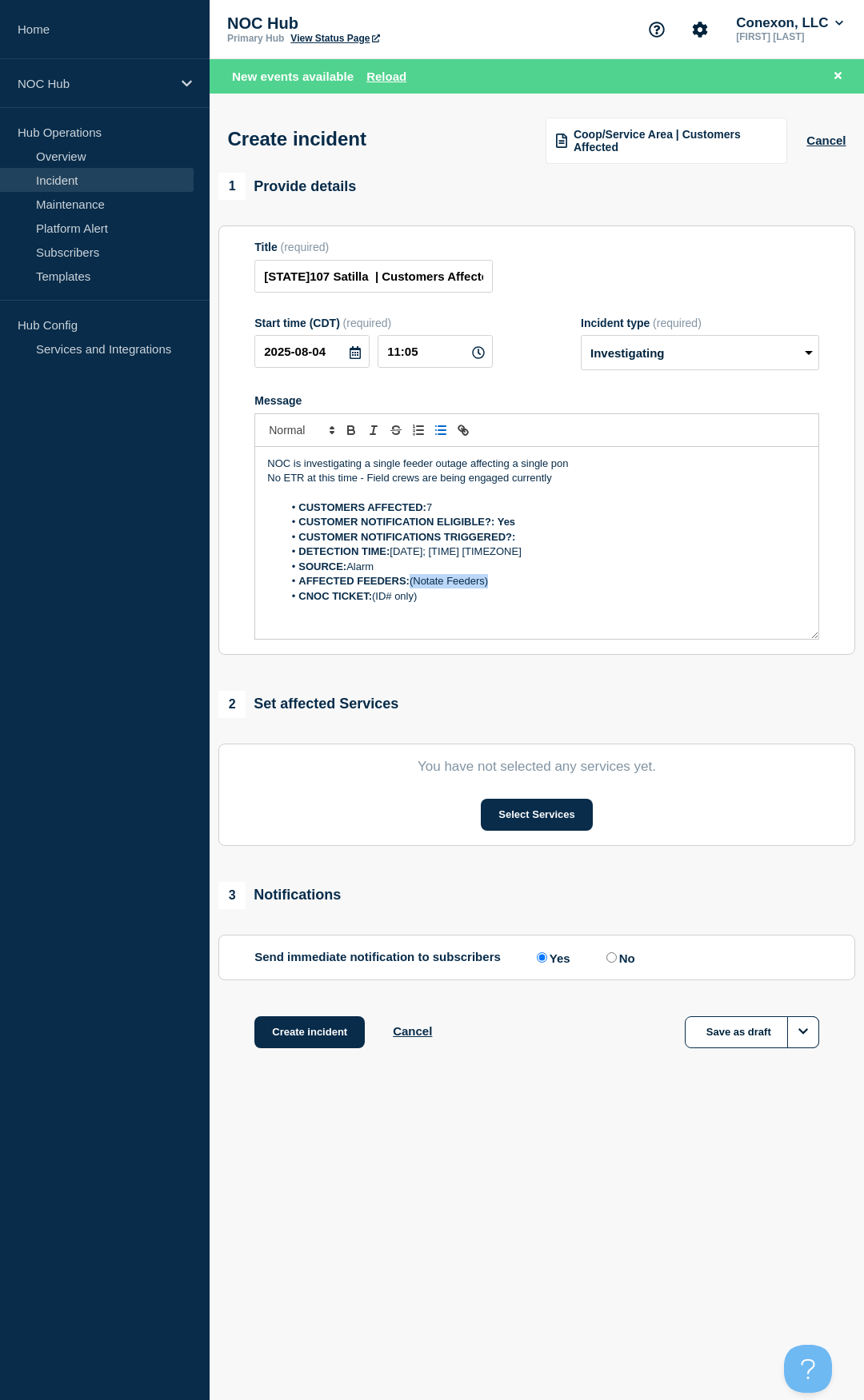 click on "AFFECTED FEEDERS:  (Notate Feeders)" at bounding box center (545, 581) 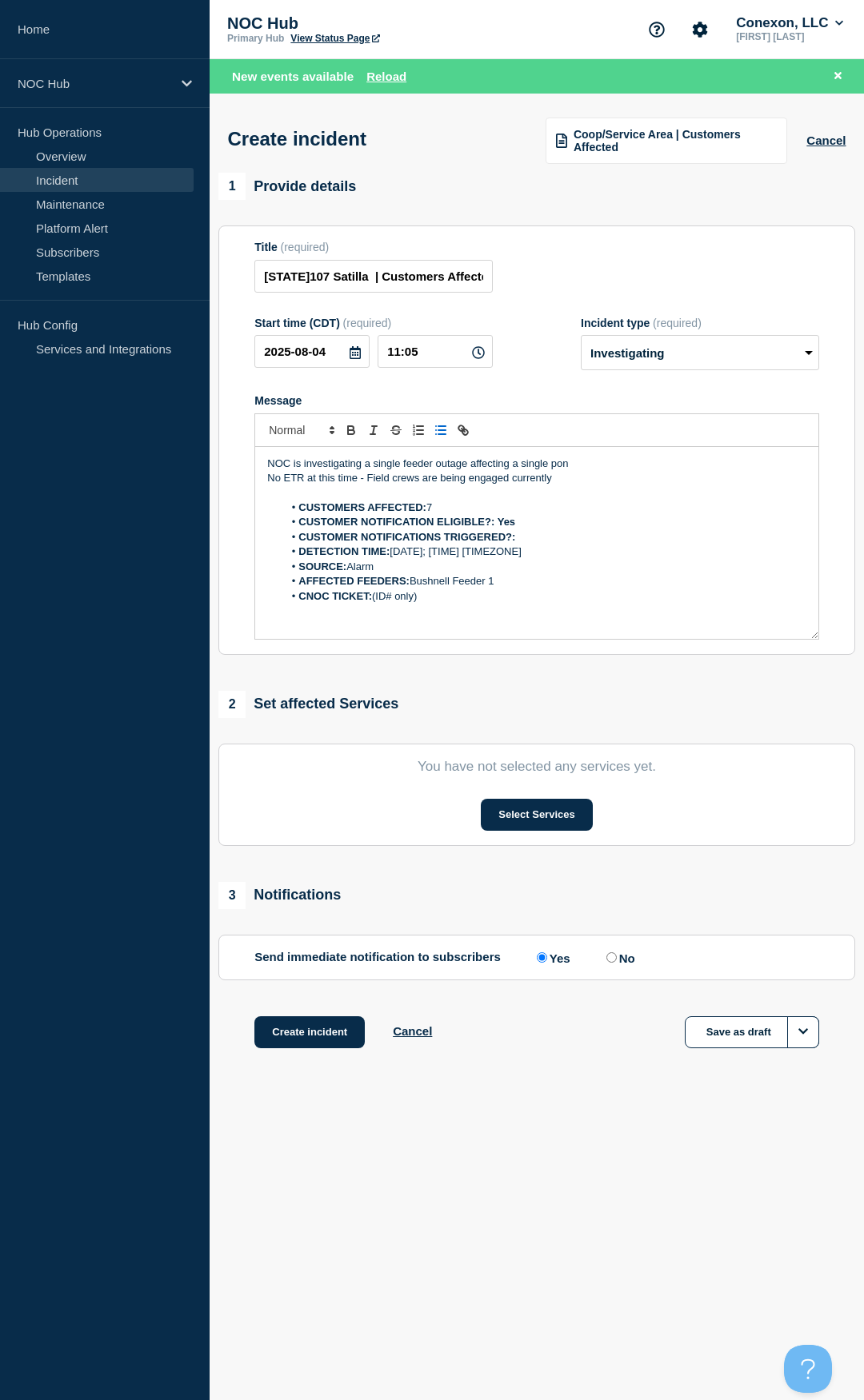 drag, startPoint x: 434, startPoint y: 600, endPoint x: 378, endPoint y: 599, distance: 56.008928 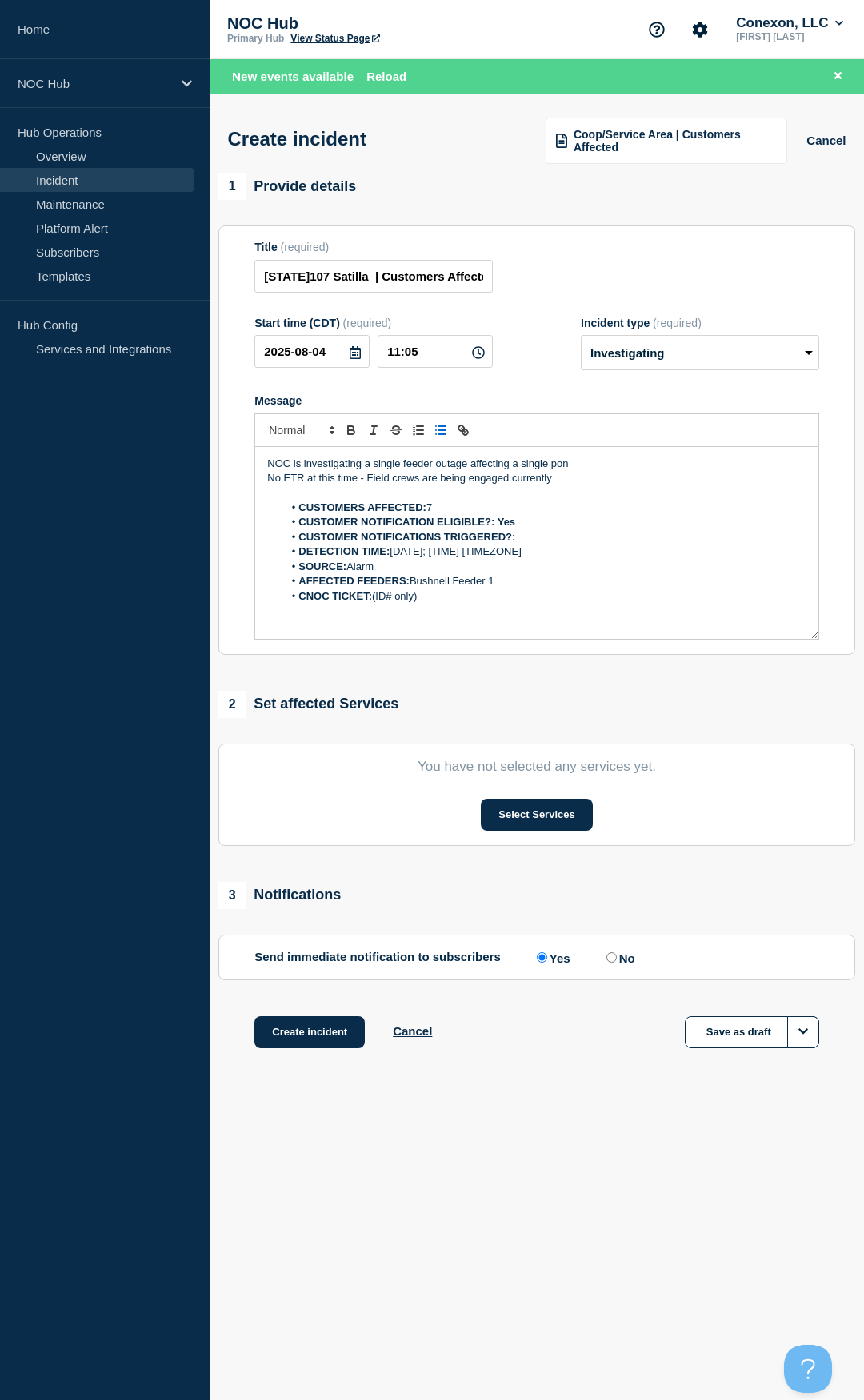 click on "CNOC TICKET:  (ID# only)" at bounding box center [545, 596] 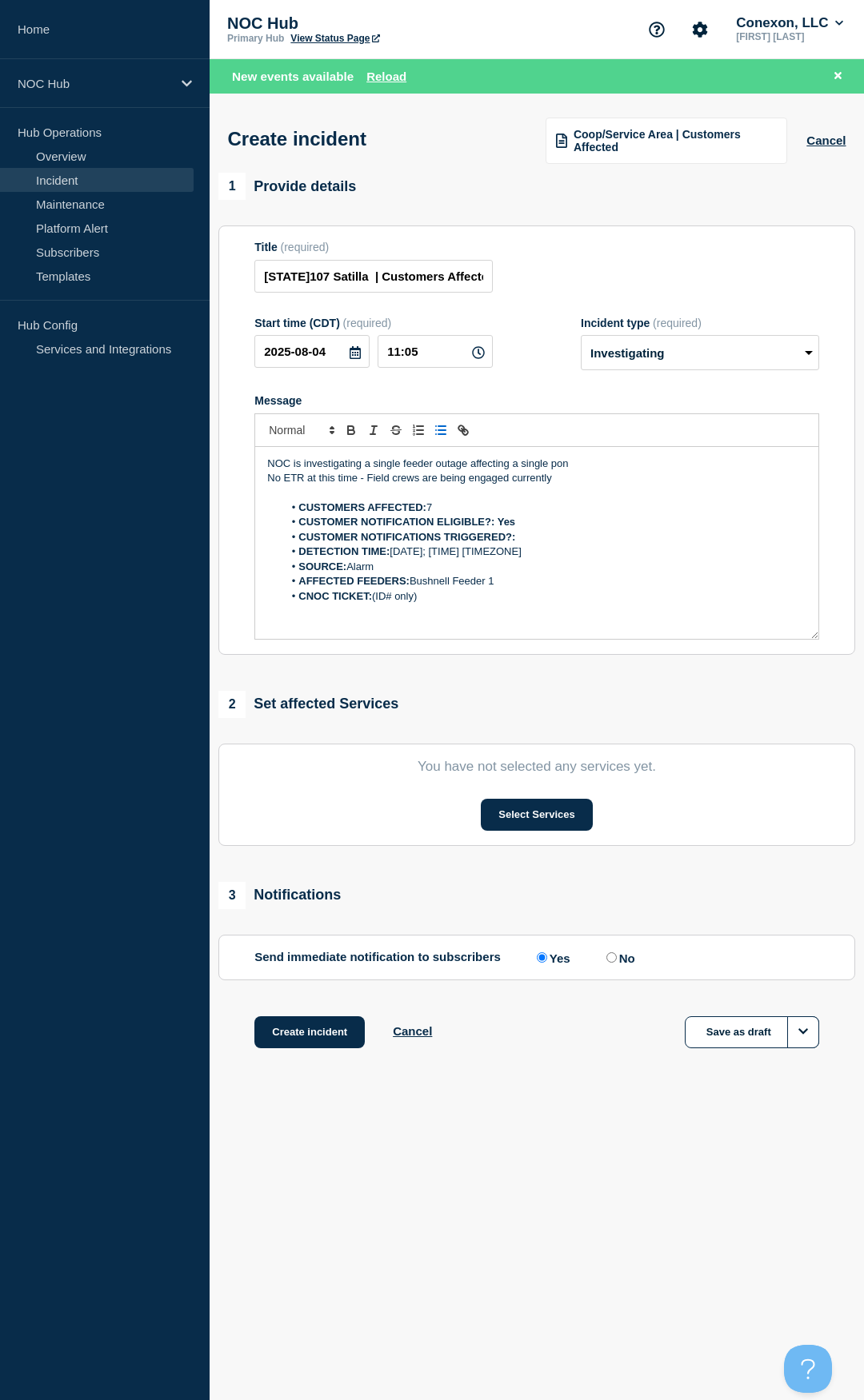 drag, startPoint x: 436, startPoint y: 600, endPoint x: 376, endPoint y: 598, distance: 60.033324 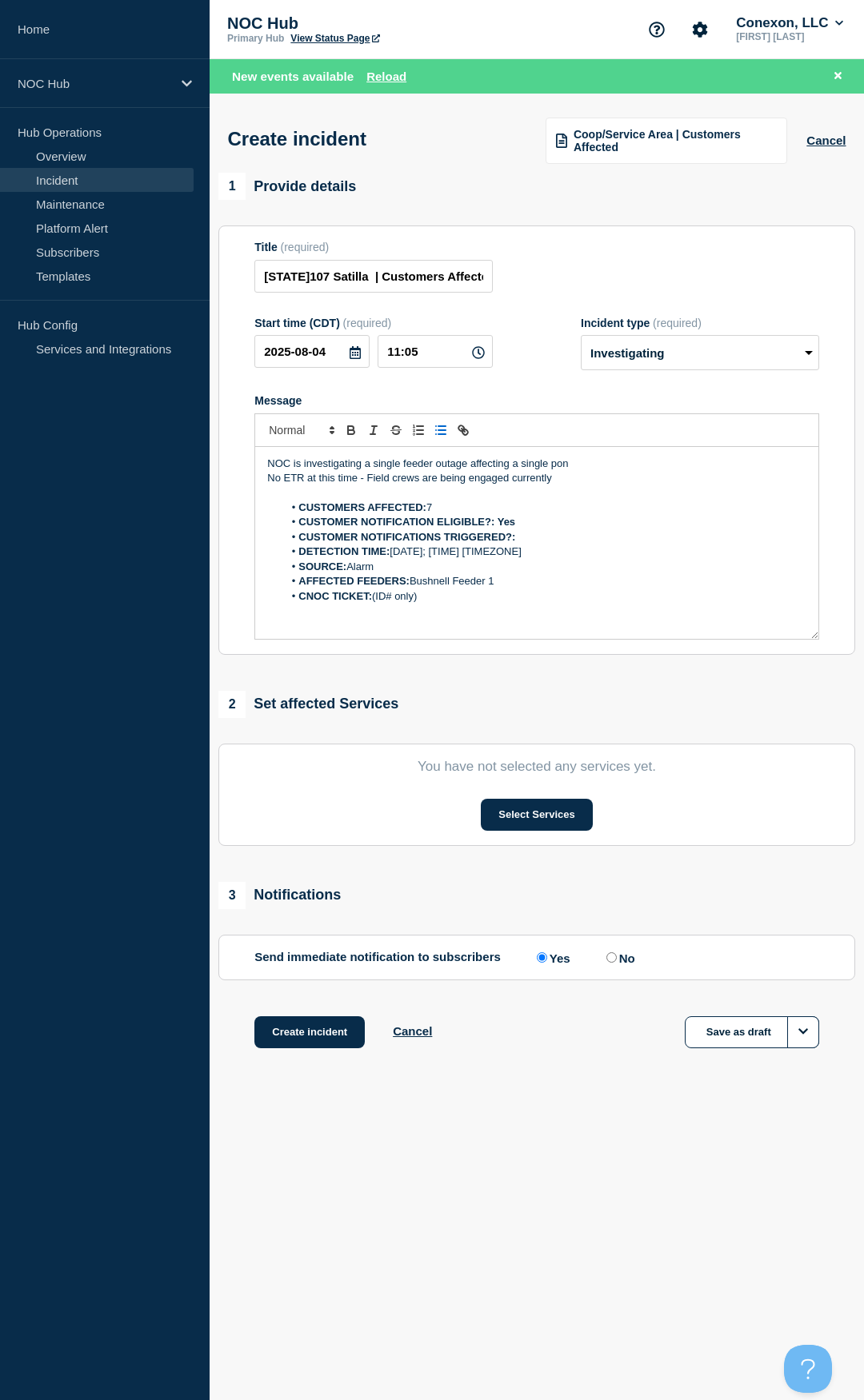 click on "CNOC TICKET:  (ID# only)" at bounding box center [545, 596] 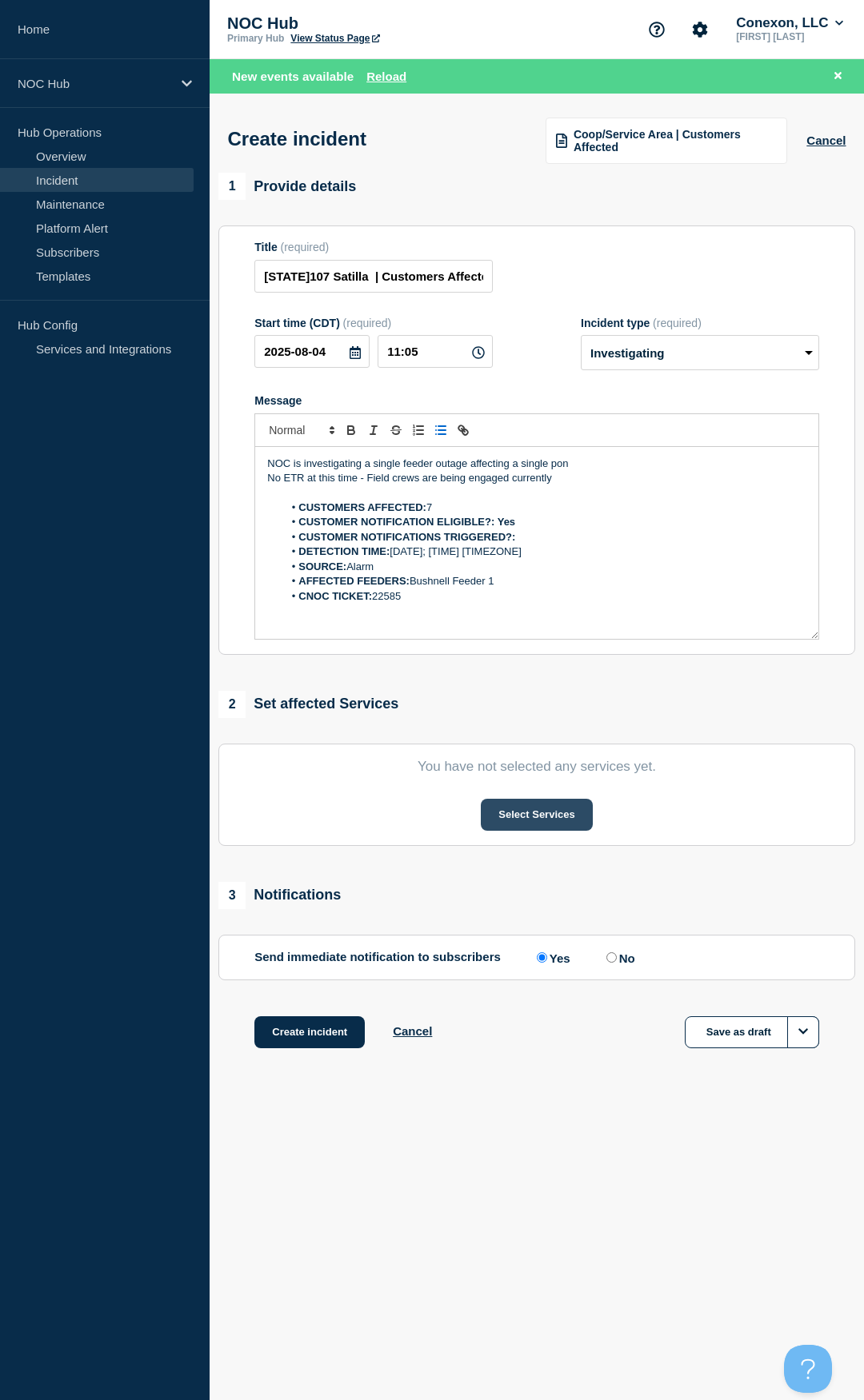 click on "Select Services" at bounding box center (536, 815) 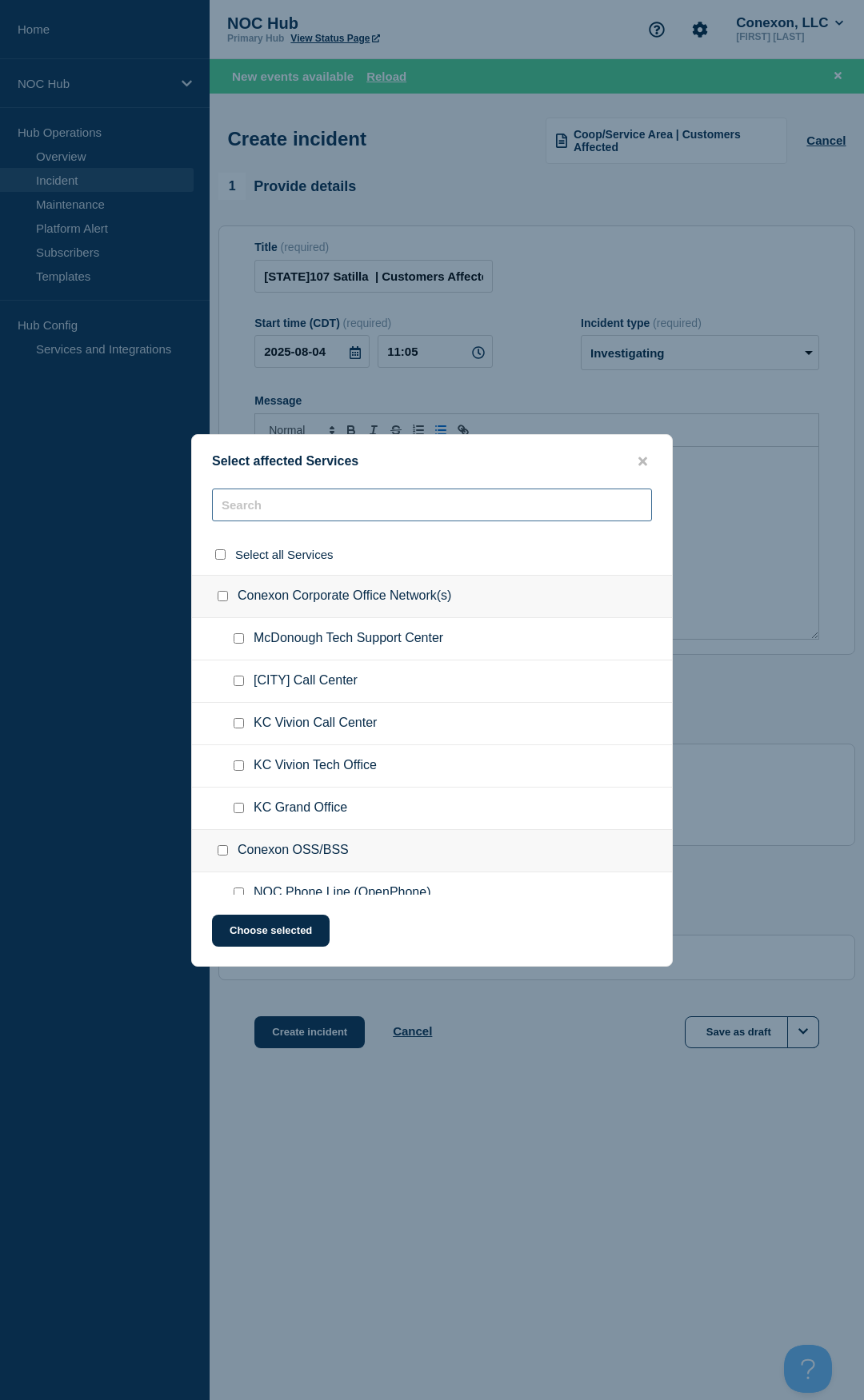 click at bounding box center (432, 505) 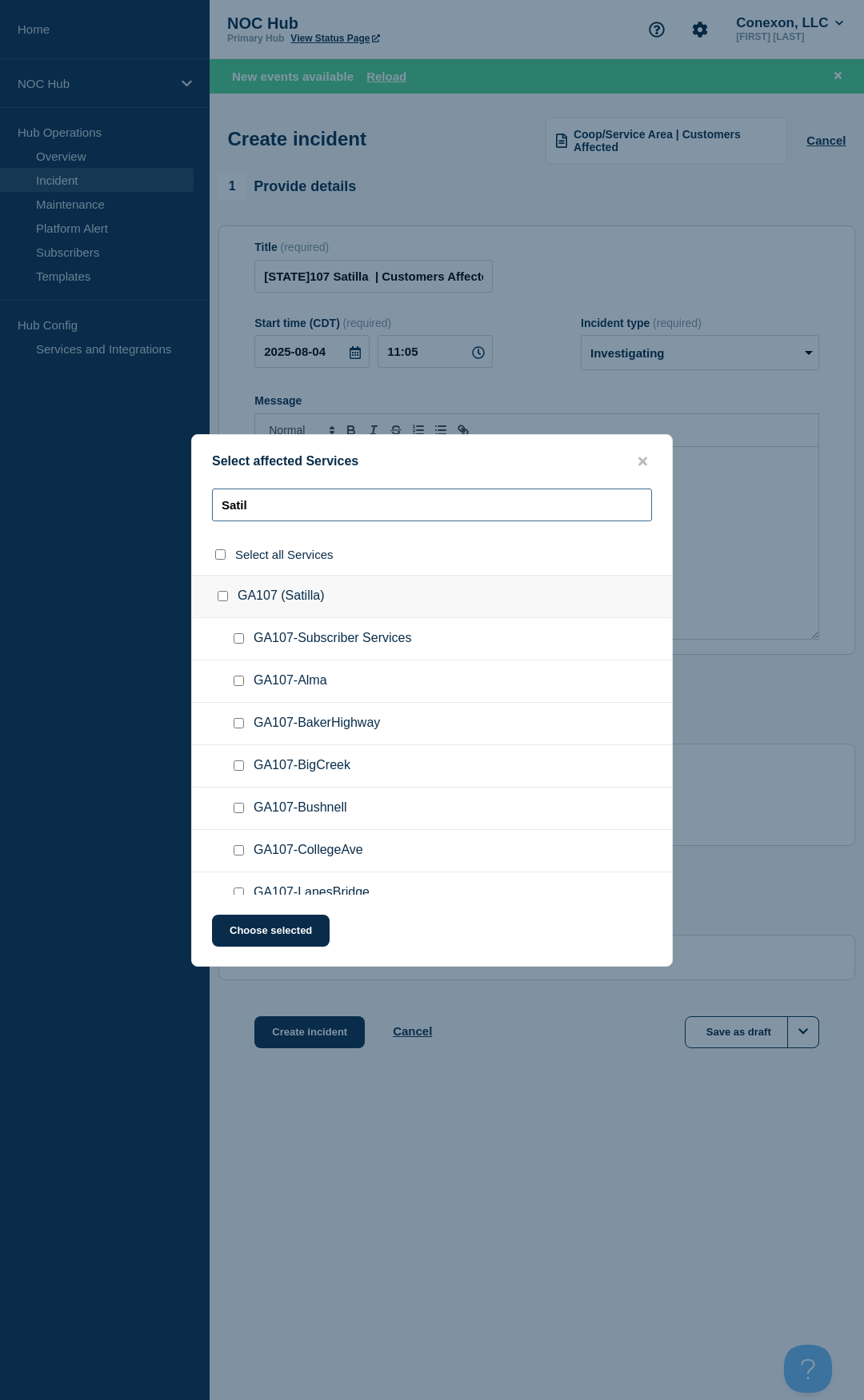 type on "Satil" 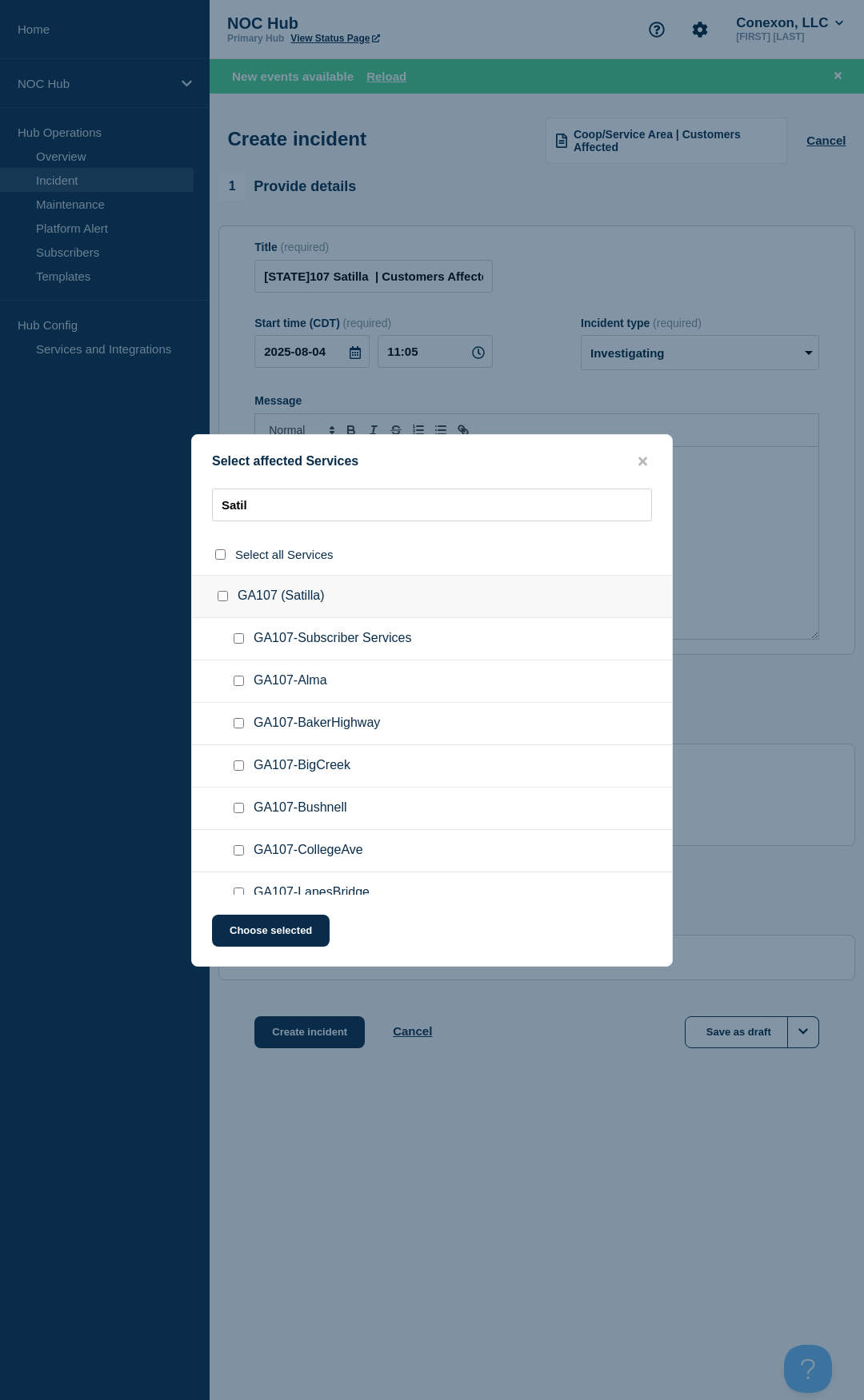 click at bounding box center [242, 639] 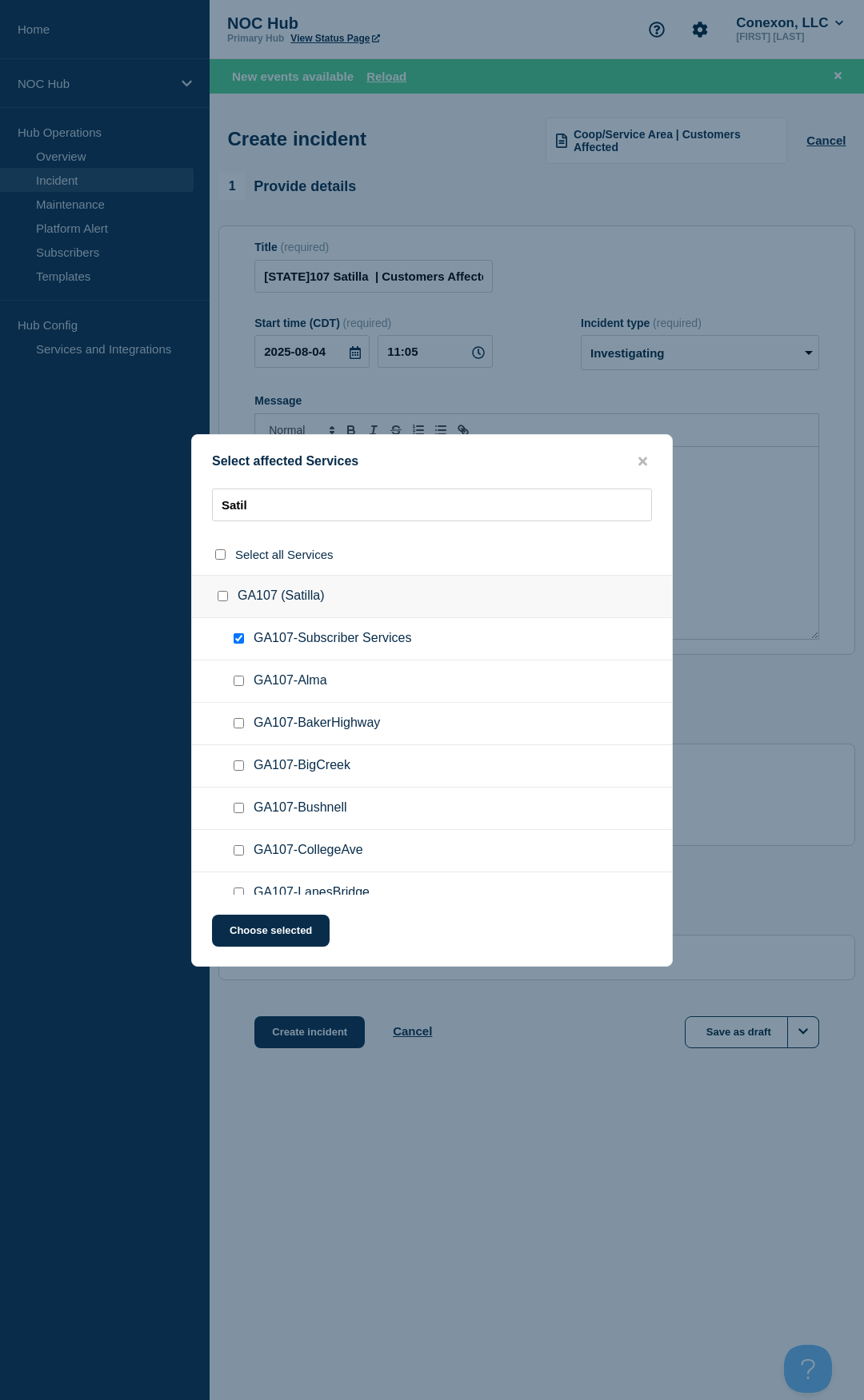click at bounding box center (238, 808) 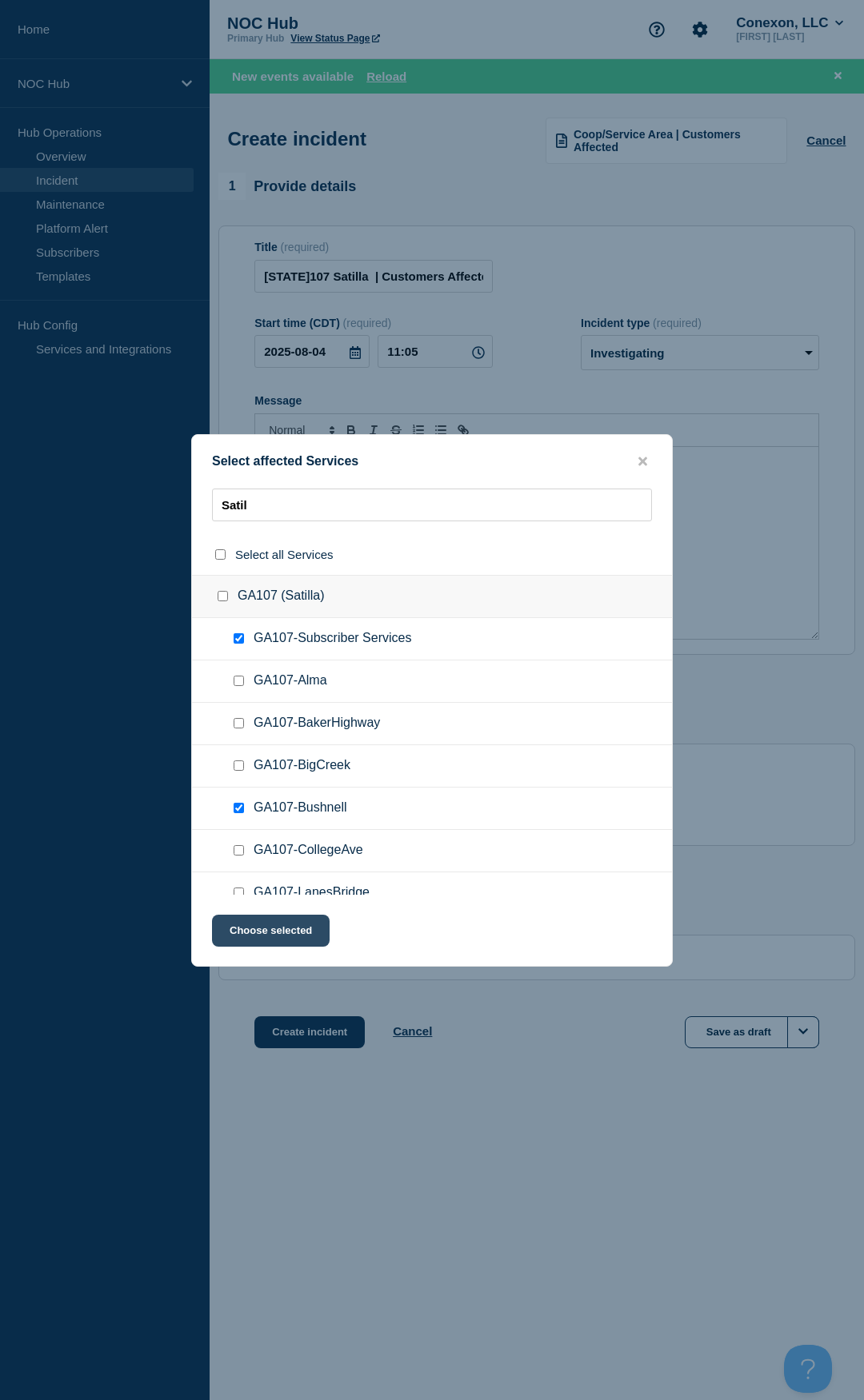 click on "Choose selected" 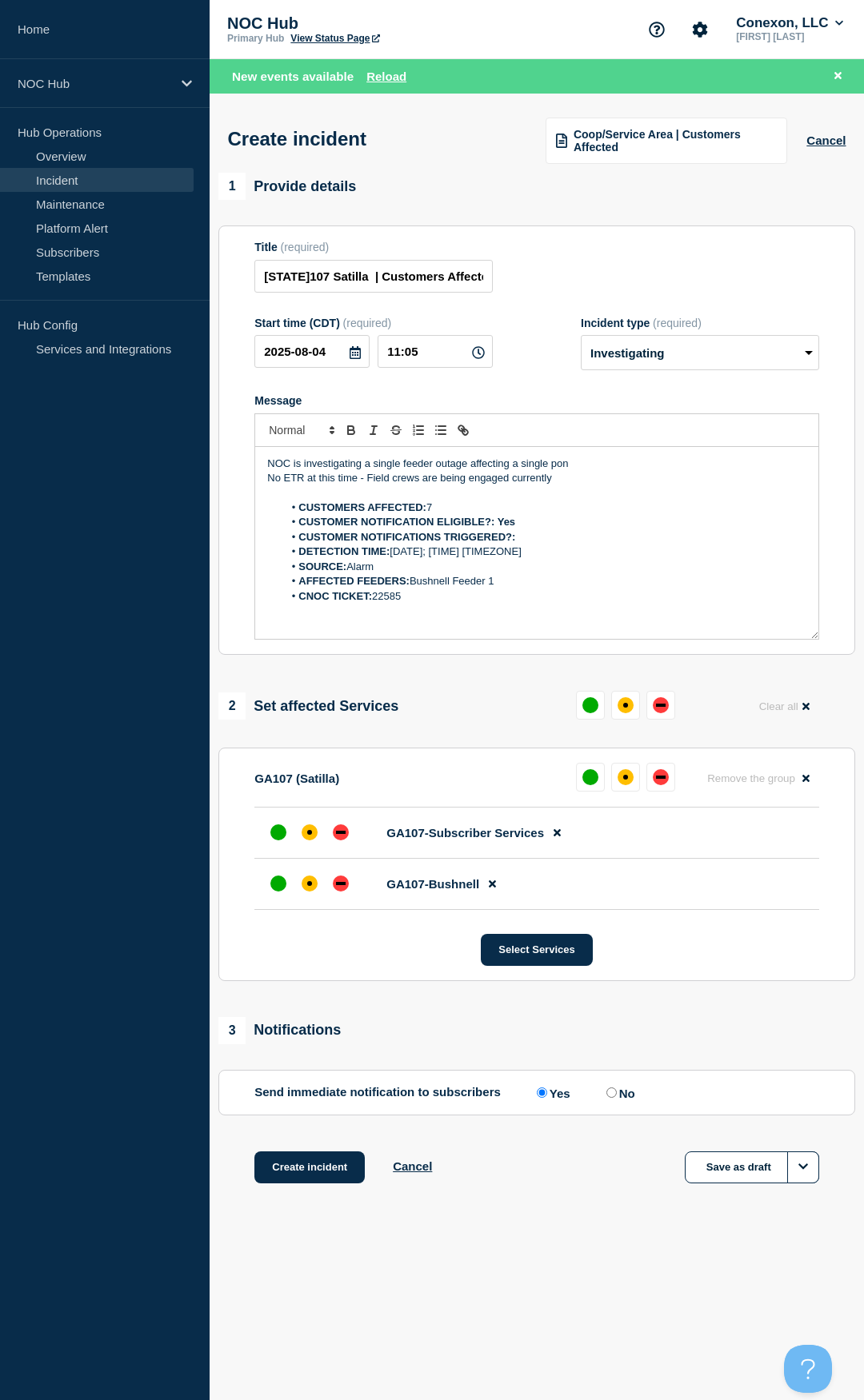 click on "CUSTOMER NOTIFICATIONS TRIGGERED?:" at bounding box center (545, 537) 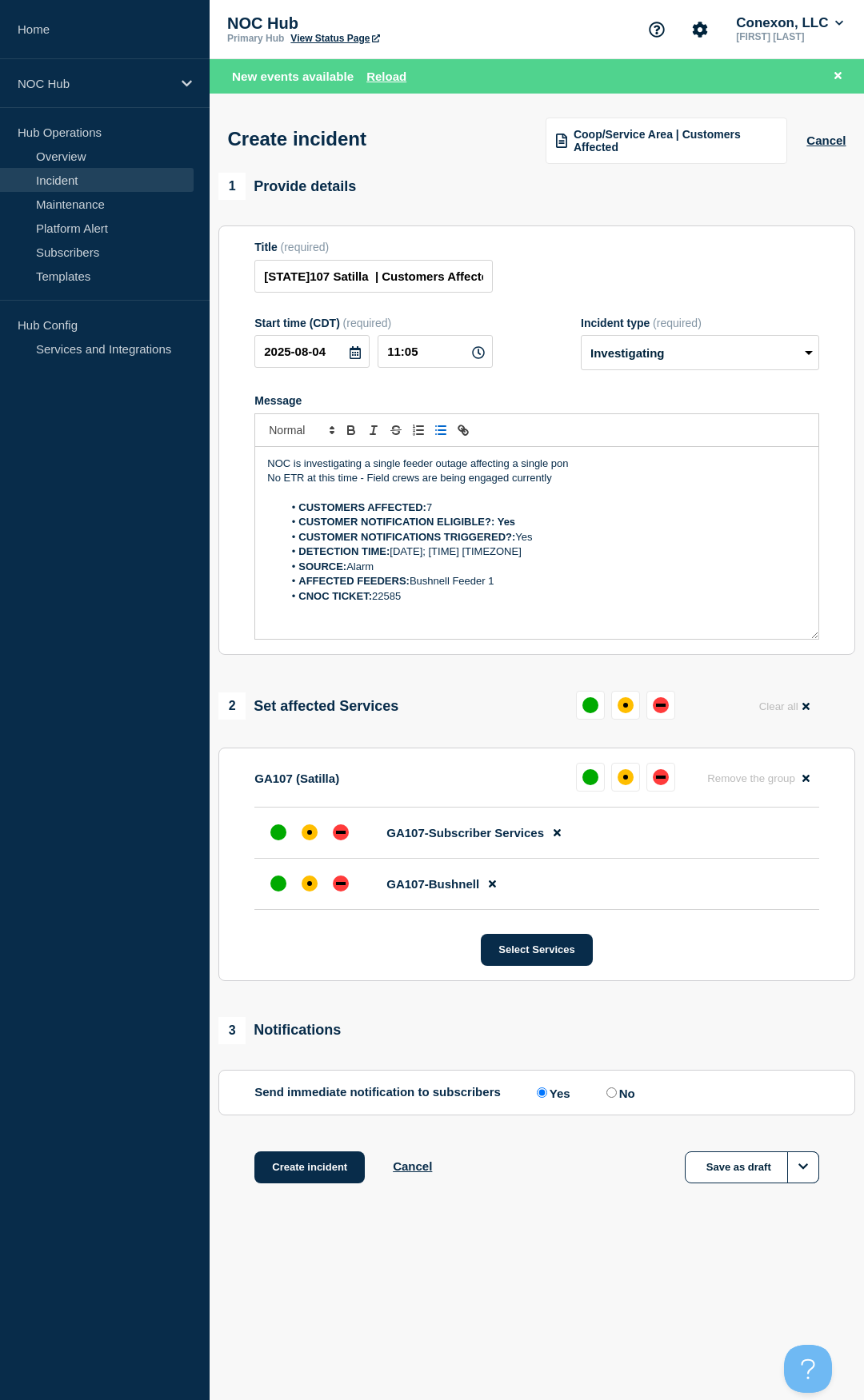 click on "CUSTOMER NOTIFICATION ELIGIBLE?: Yes" at bounding box center [406, 521] 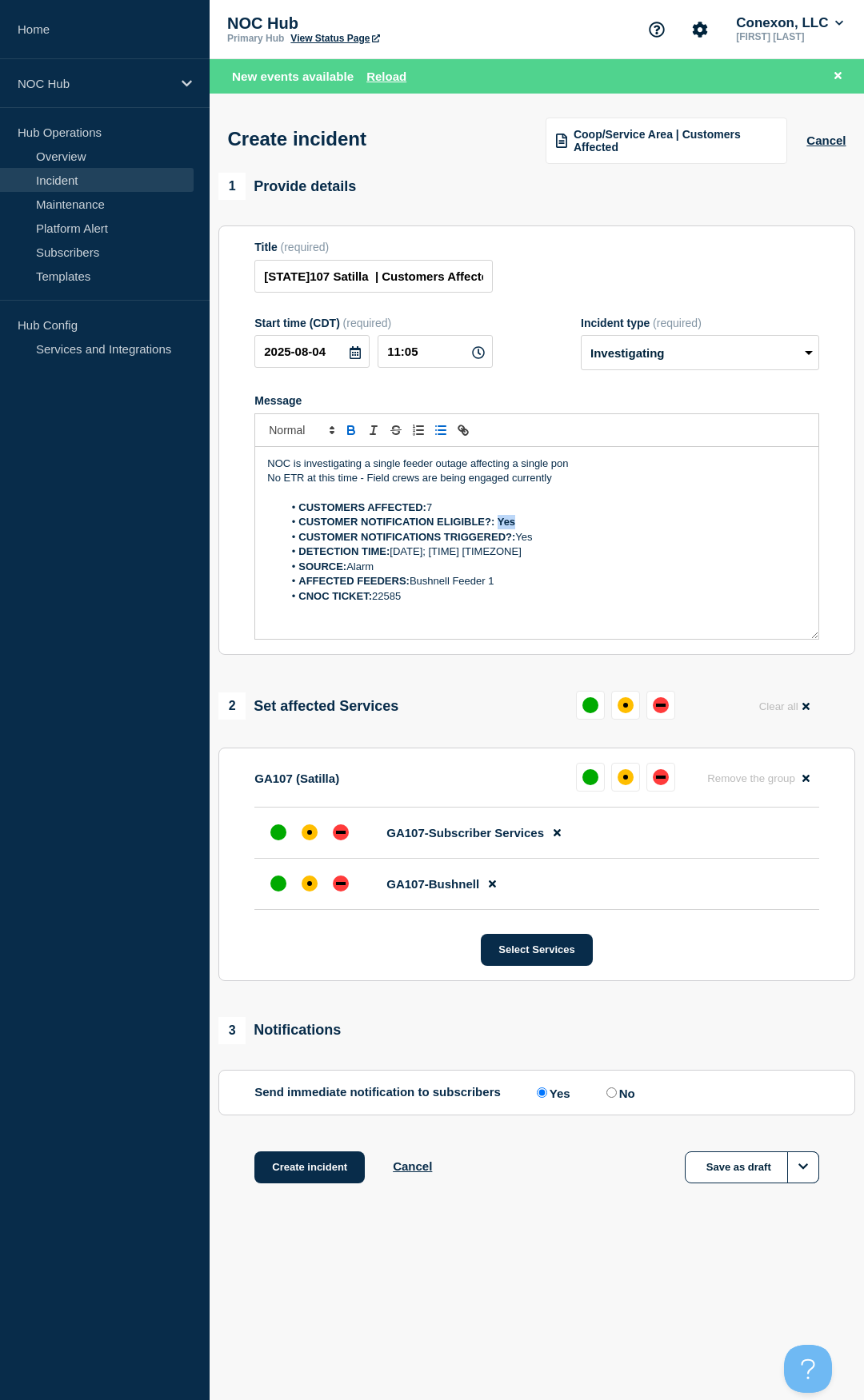 click on "CUSTOMER NOTIFICATION ELIGIBLE?: Yes" at bounding box center (406, 521) 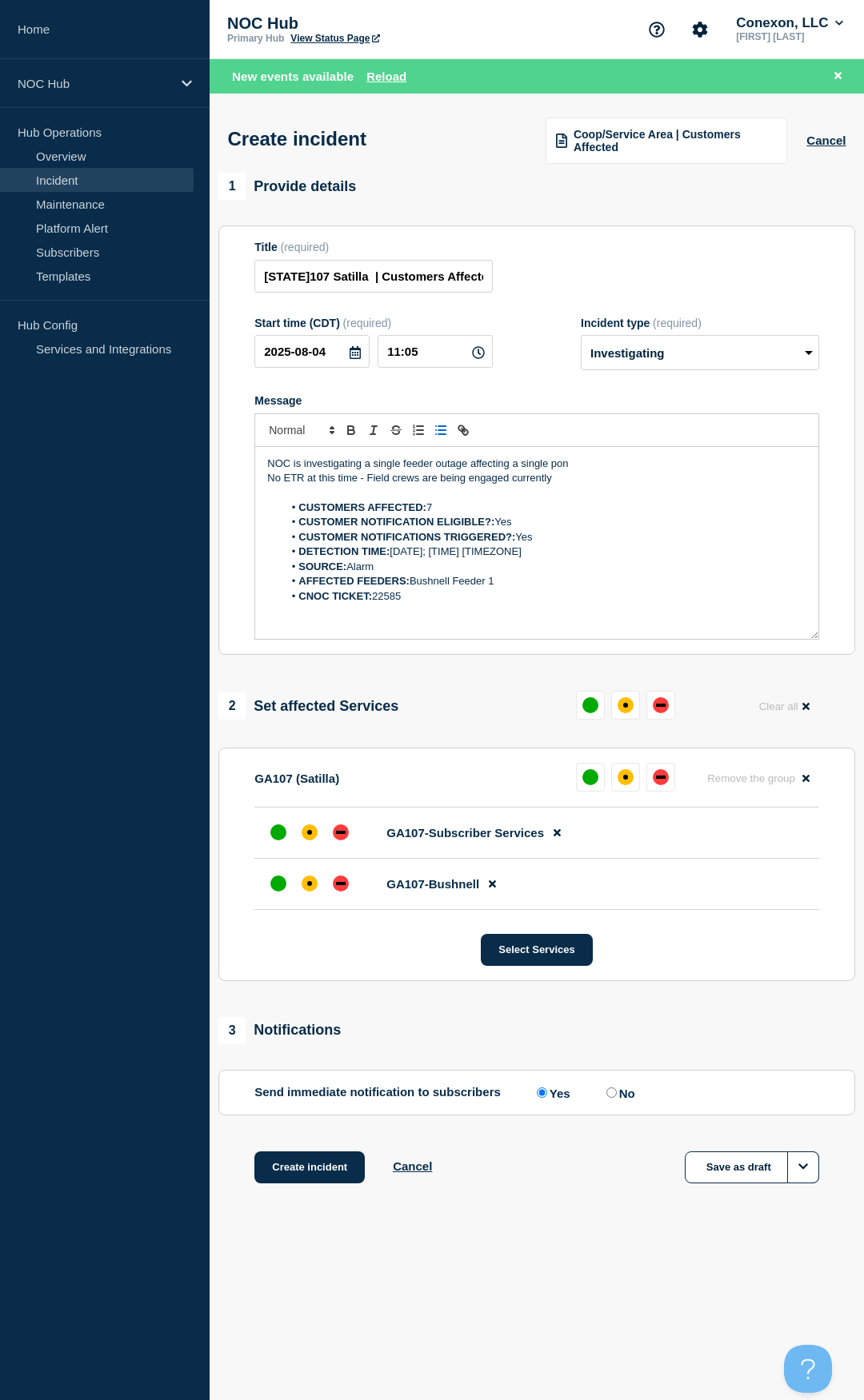 click on "2  Set affected Services  Clear all" at bounding box center [537, 706] 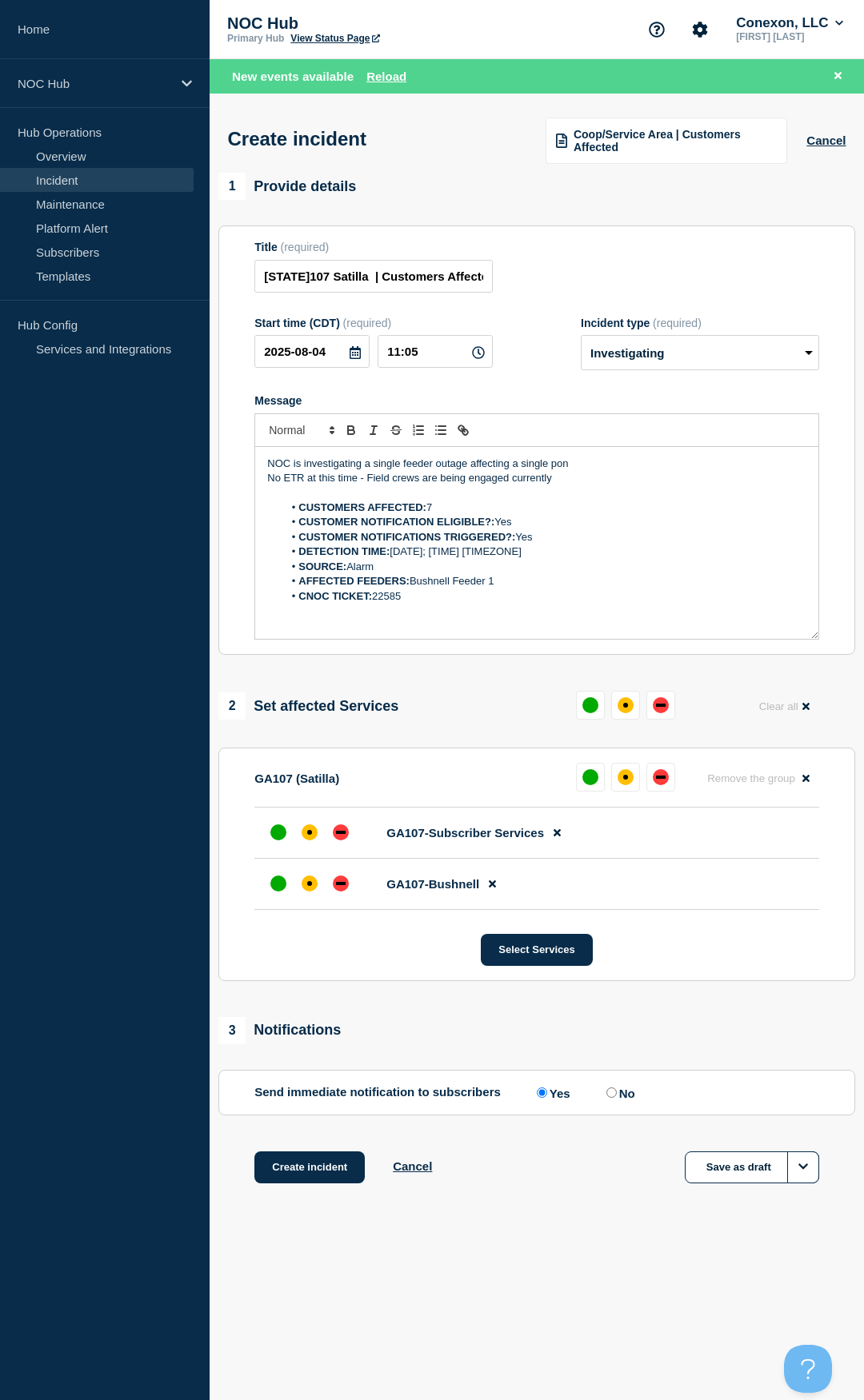 drag, startPoint x: 335, startPoint y: 832, endPoint x: 277, endPoint y: 874, distance: 71.61006 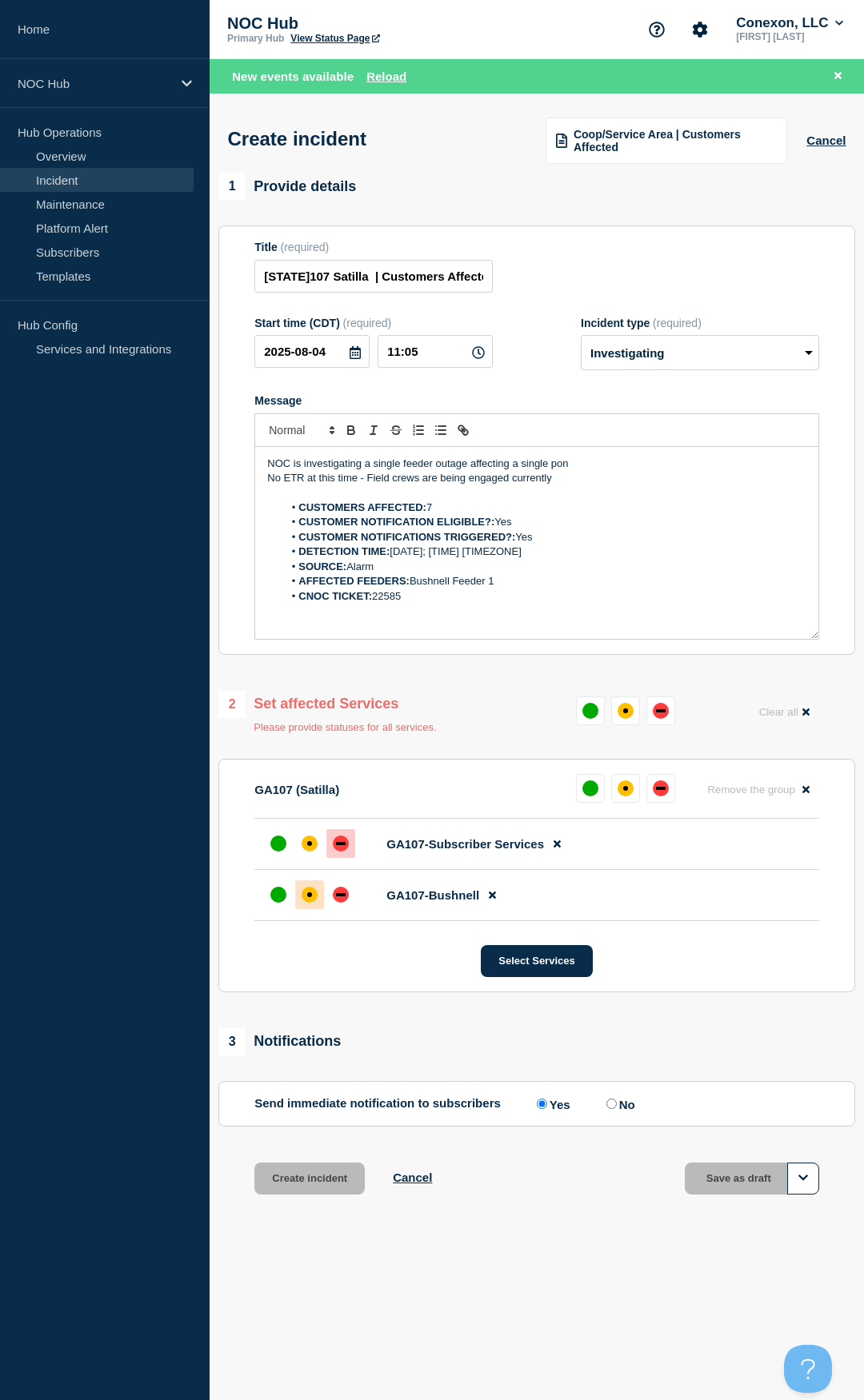 click at bounding box center [310, 895] 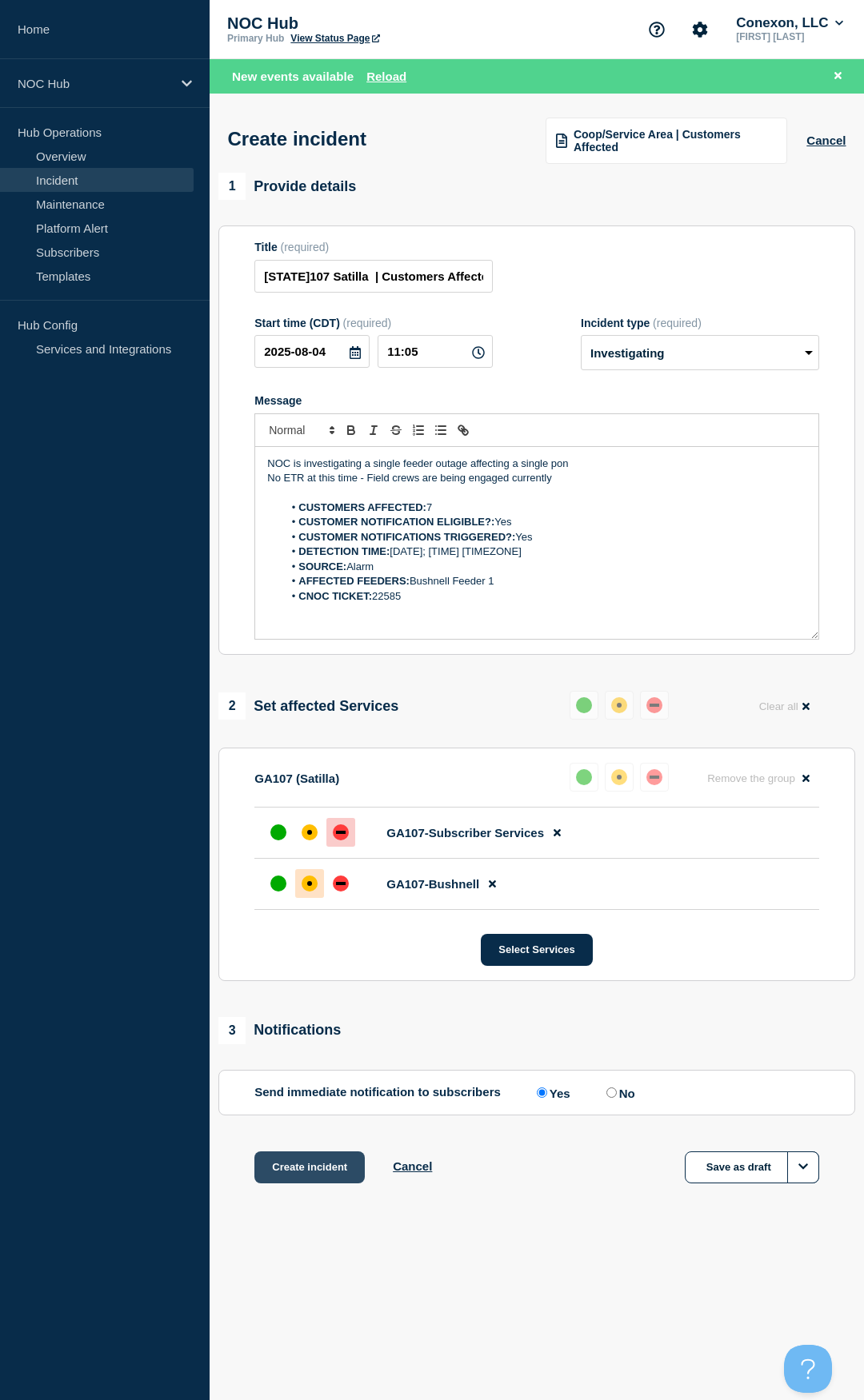 click on "Create incident" at bounding box center (310, 1167) 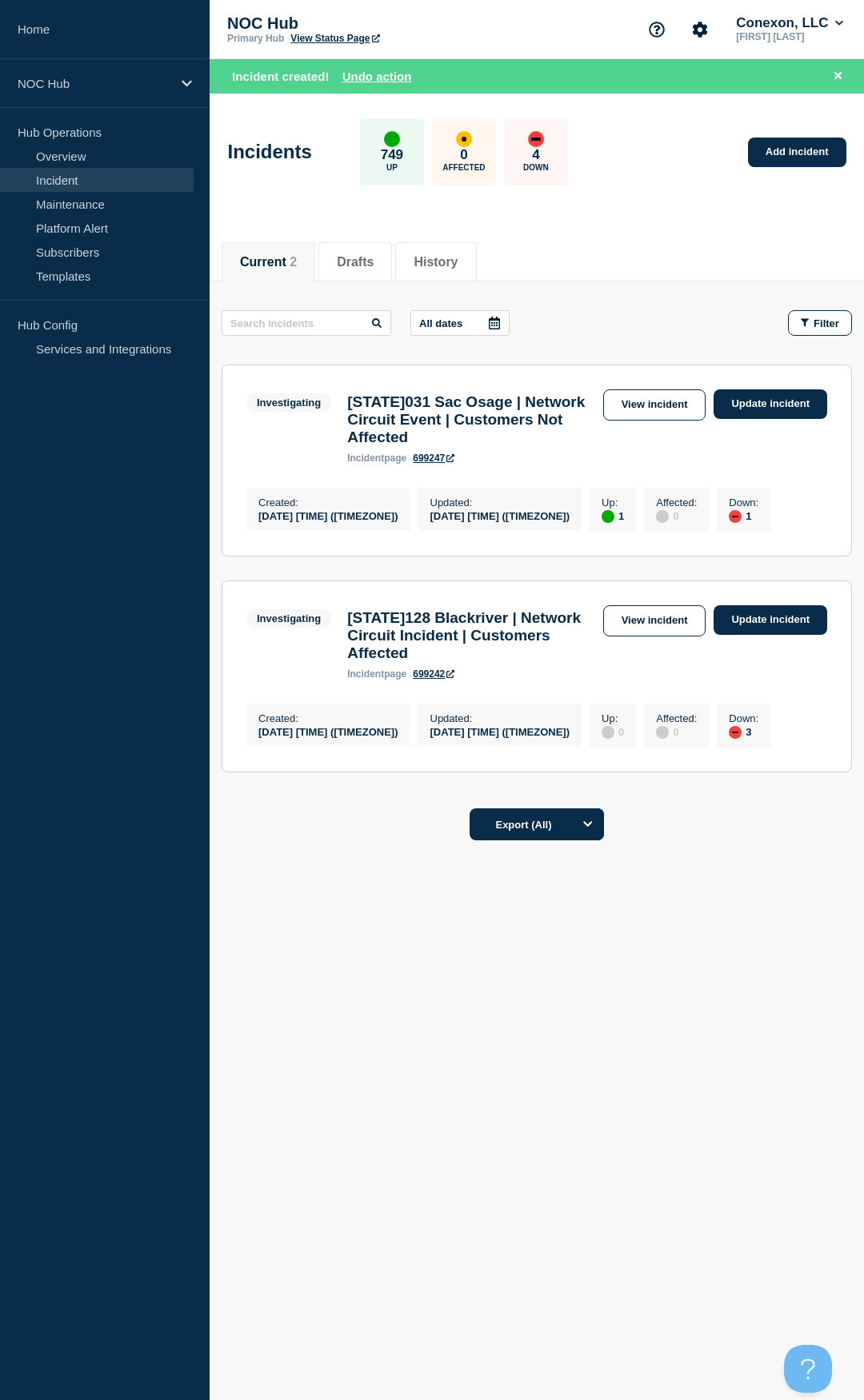 drag, startPoint x: 474, startPoint y: 1110, endPoint x: 448, endPoint y: 939, distance: 172.9653 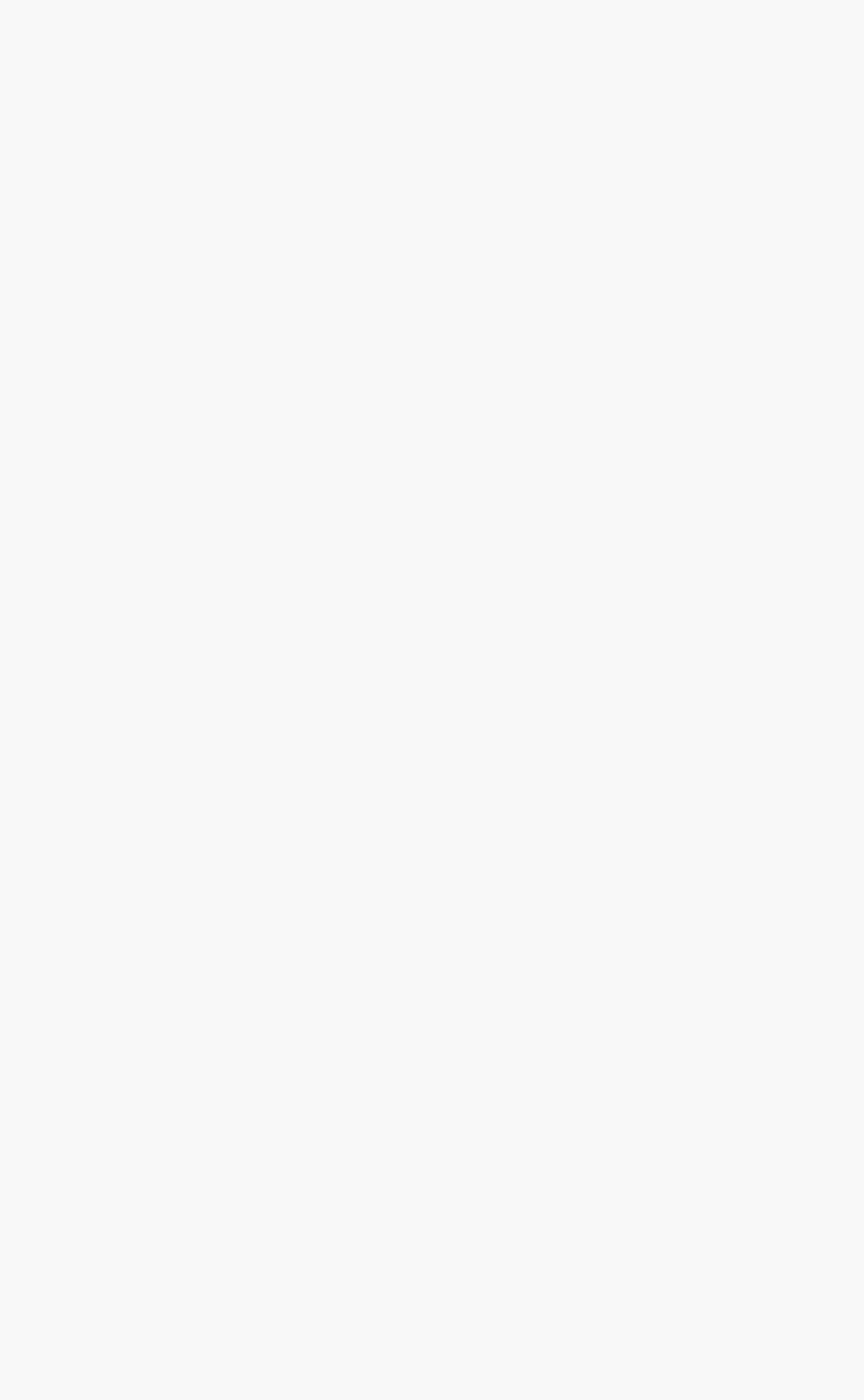 scroll, scrollTop: 0, scrollLeft: 0, axis: both 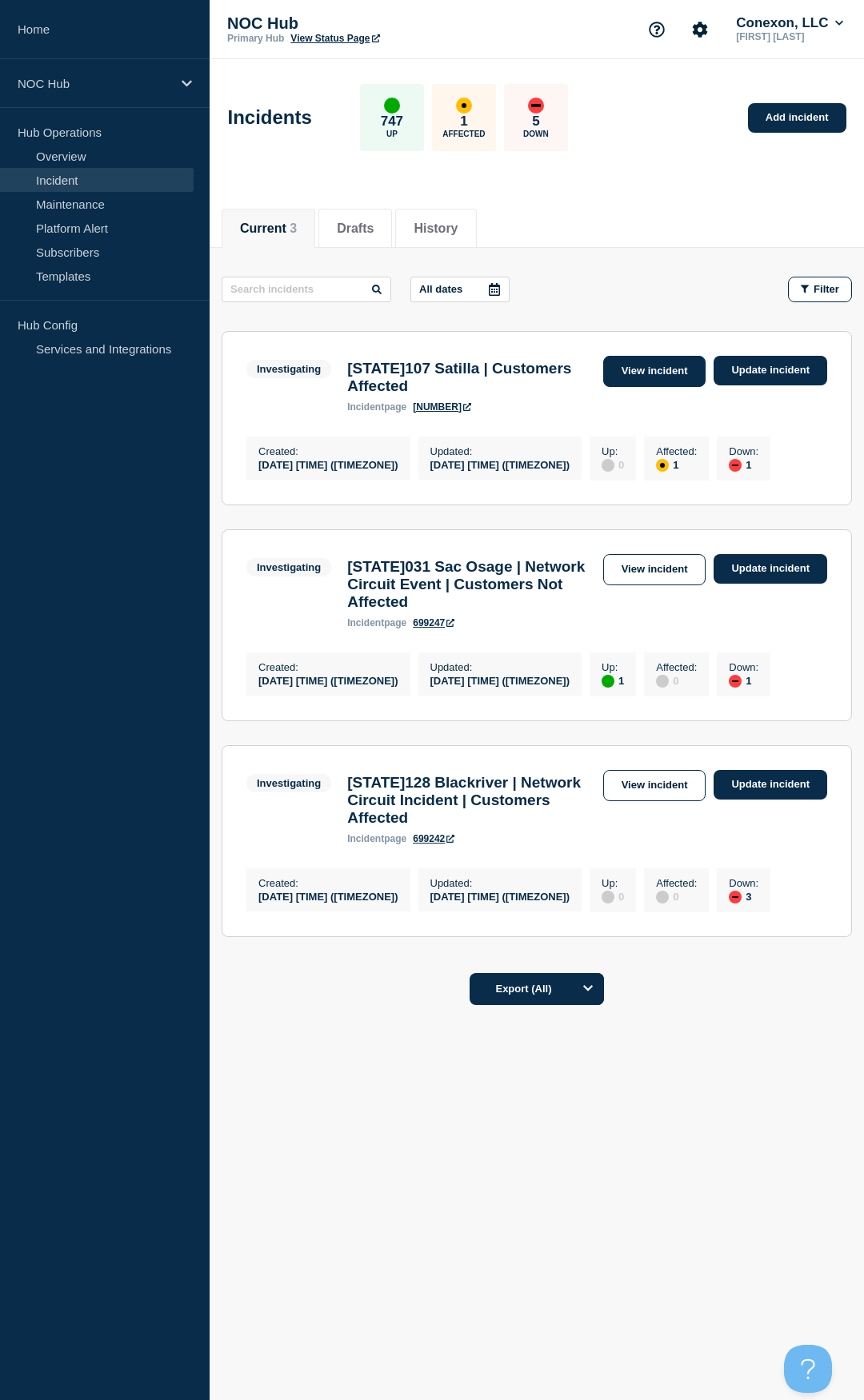 click on "View incident" at bounding box center (654, 371) 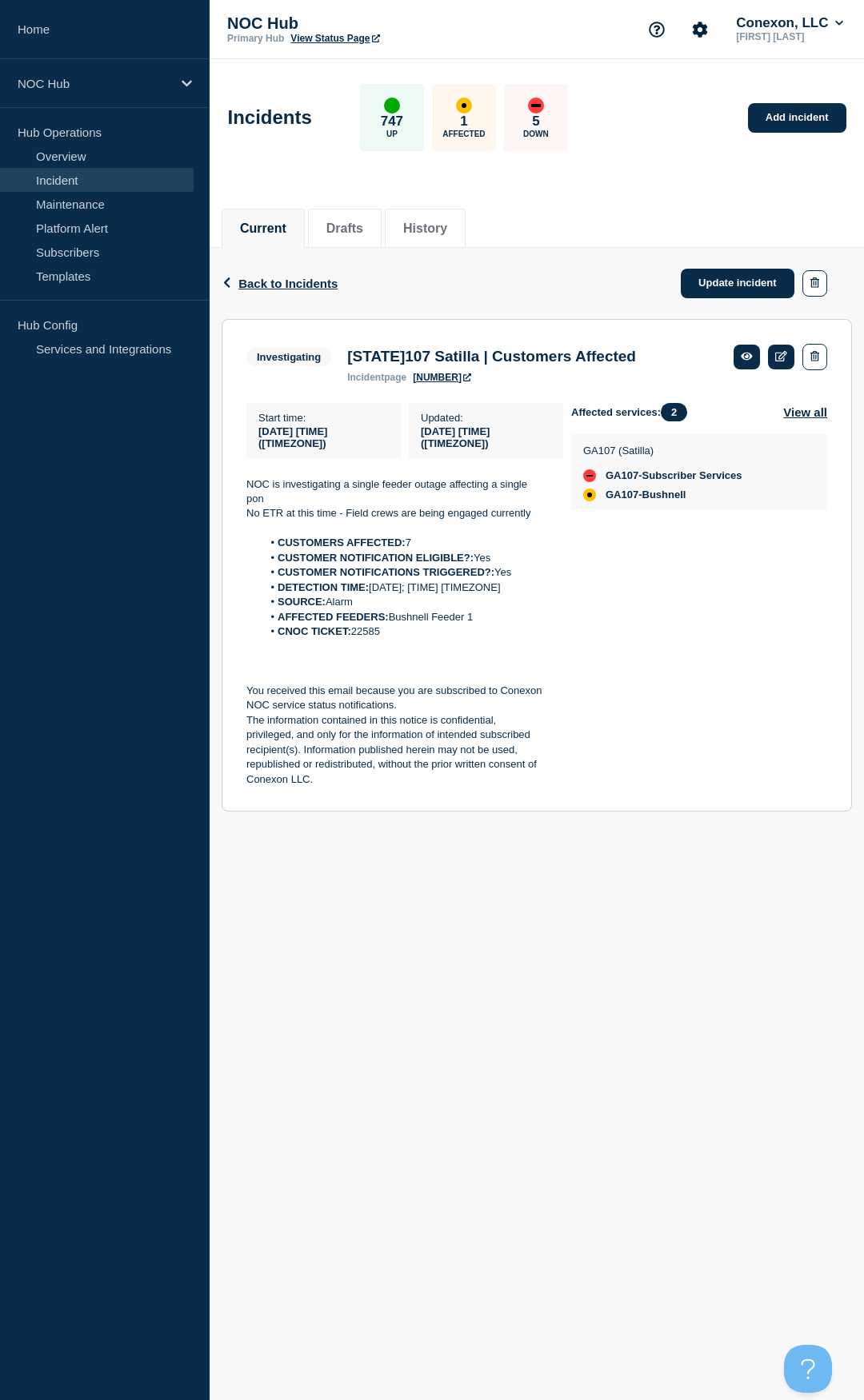 drag, startPoint x: 430, startPoint y: 640, endPoint x: 238, endPoint y: 489, distance: 244.2642 